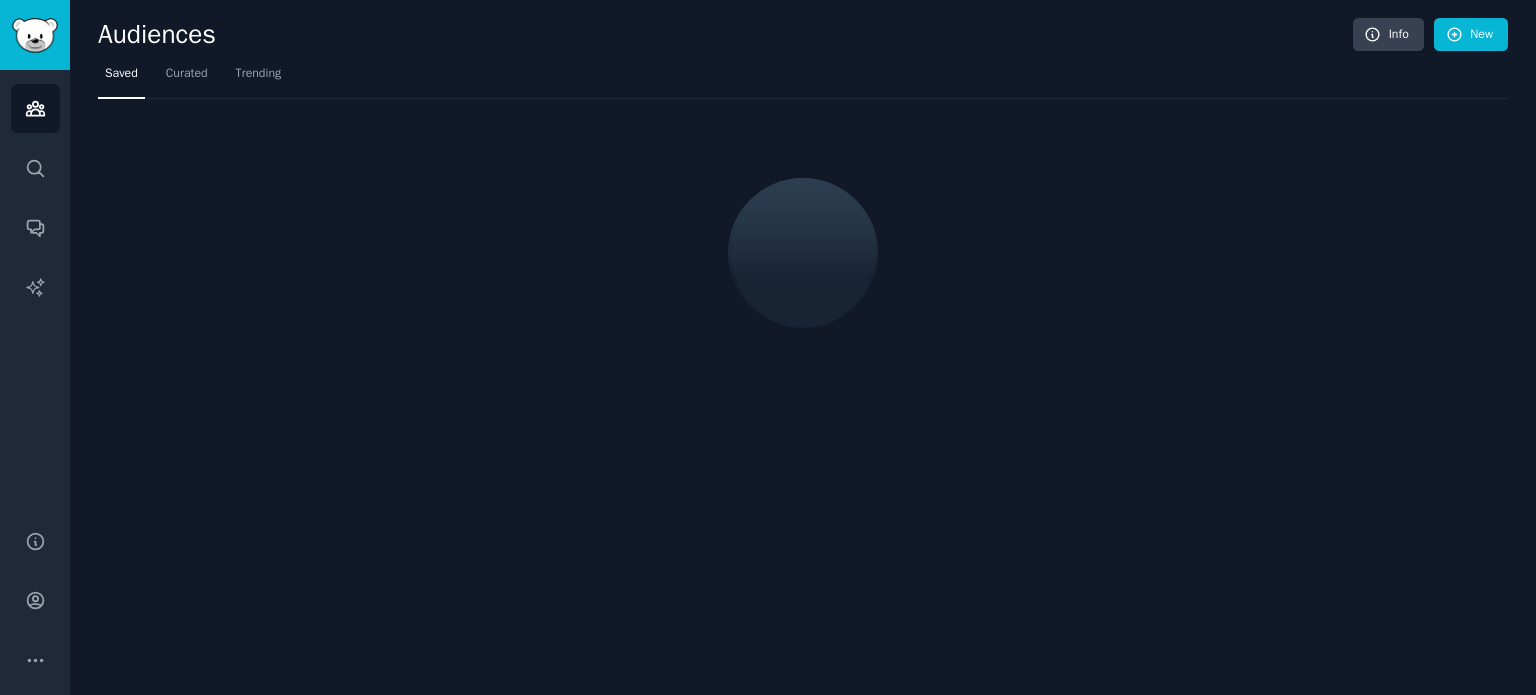 scroll, scrollTop: 0, scrollLeft: 0, axis: both 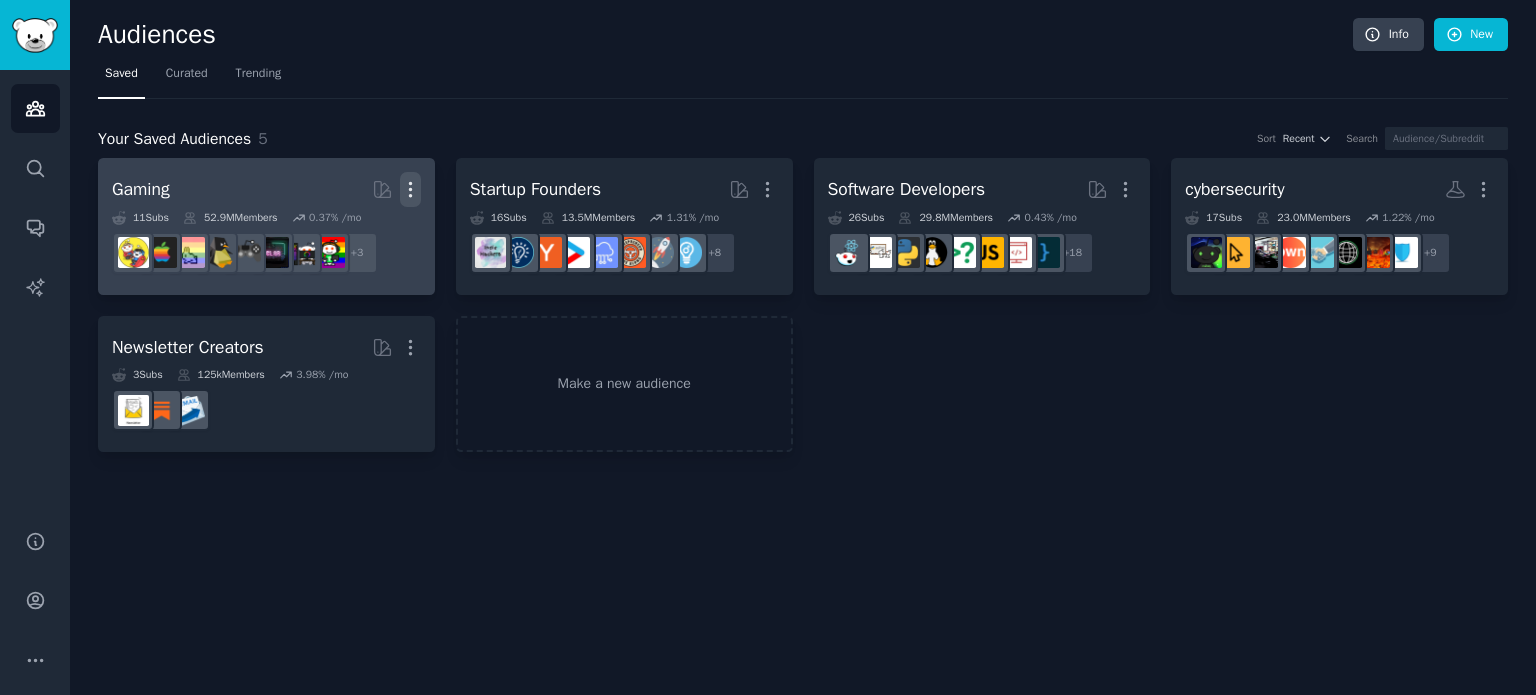 click 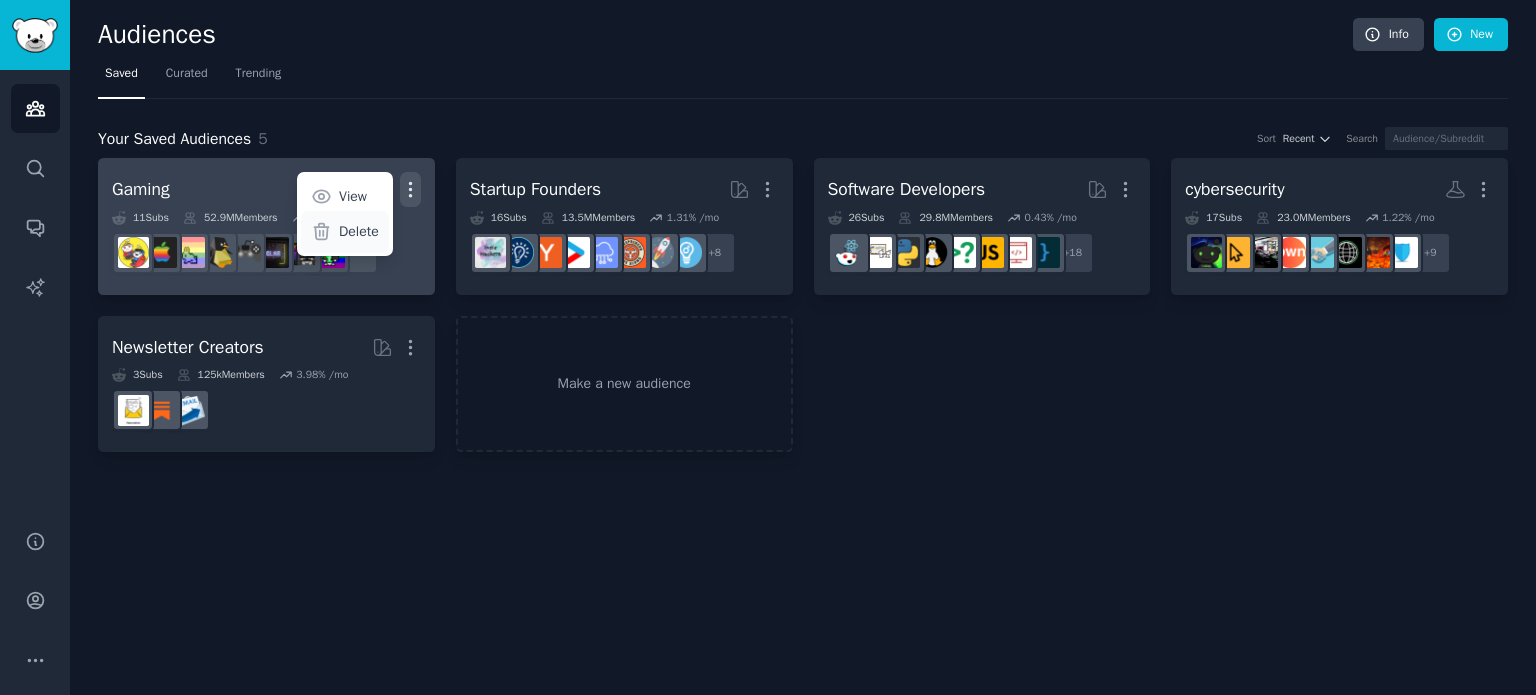 click on "Delete" at bounding box center (359, 231) 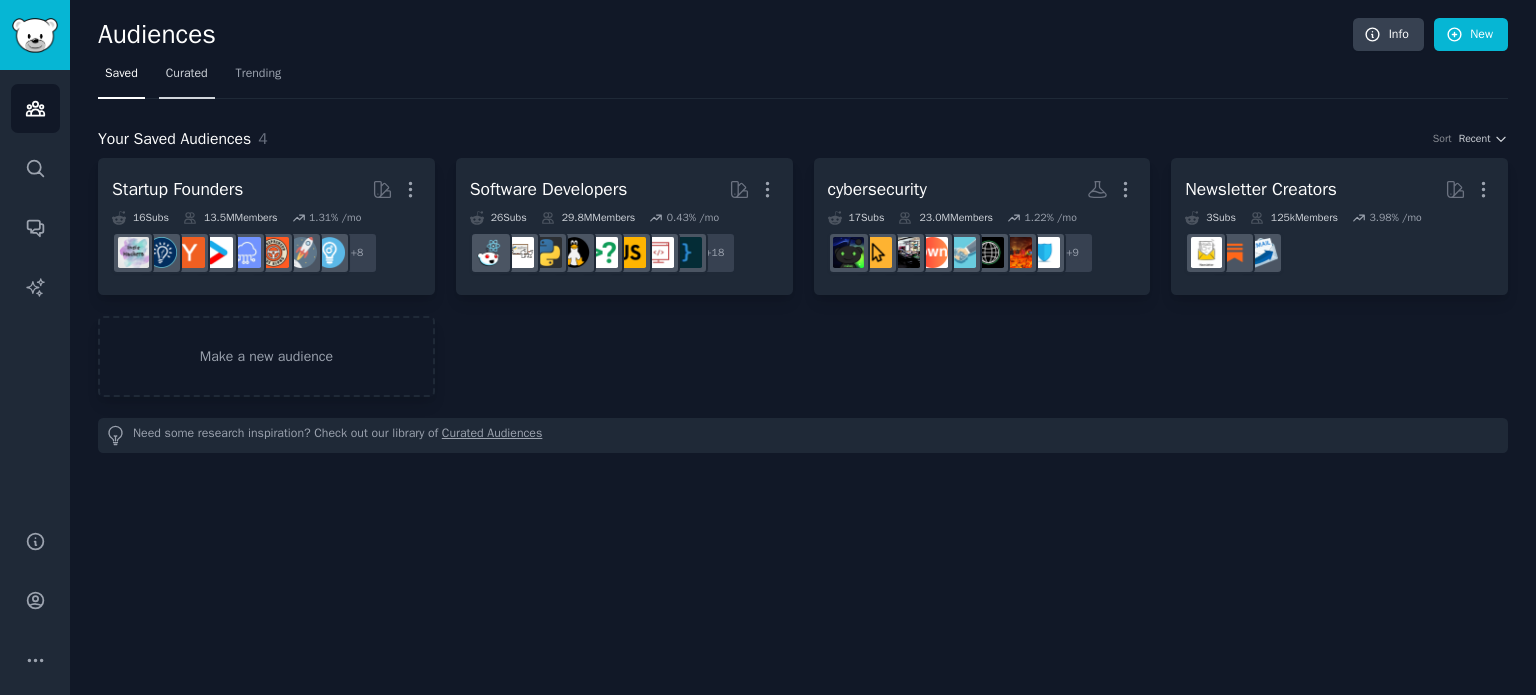click on "Curated" at bounding box center [187, 74] 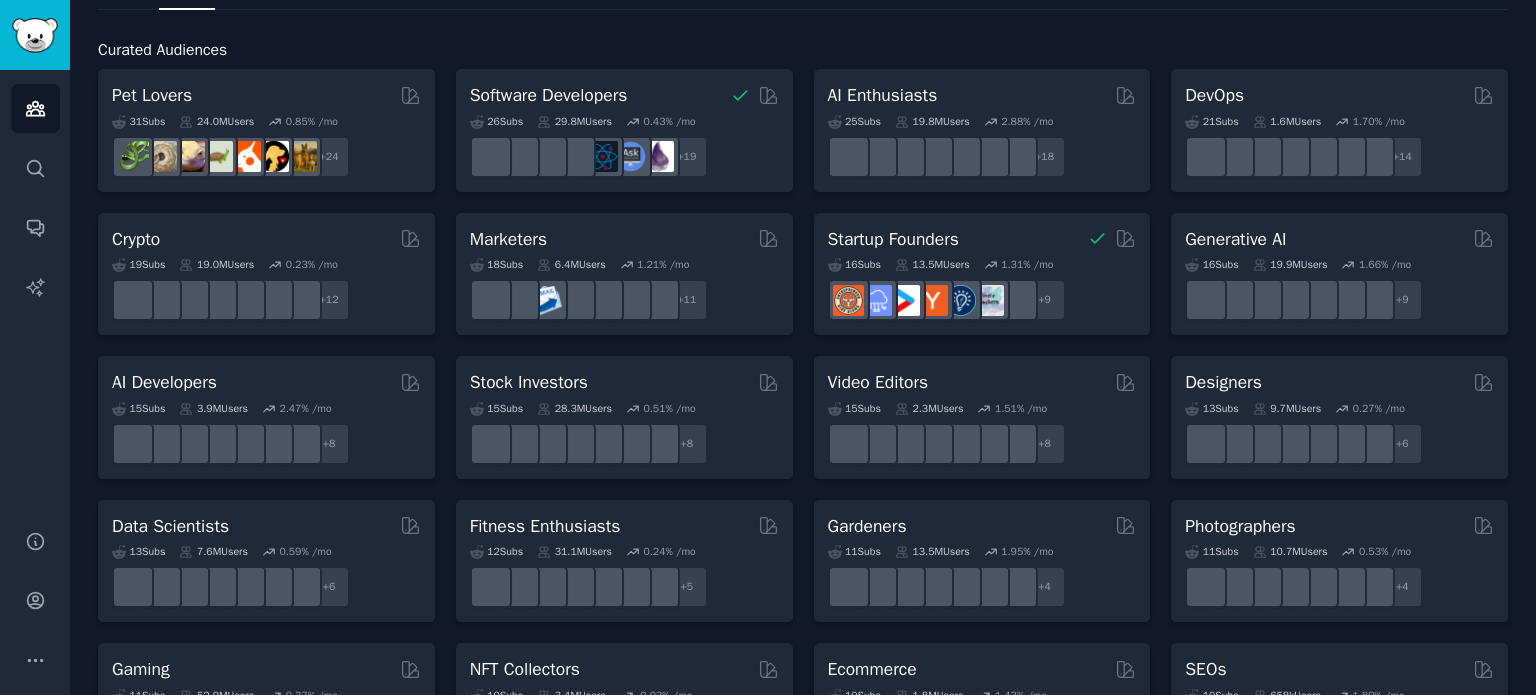 scroll, scrollTop: 0, scrollLeft: 0, axis: both 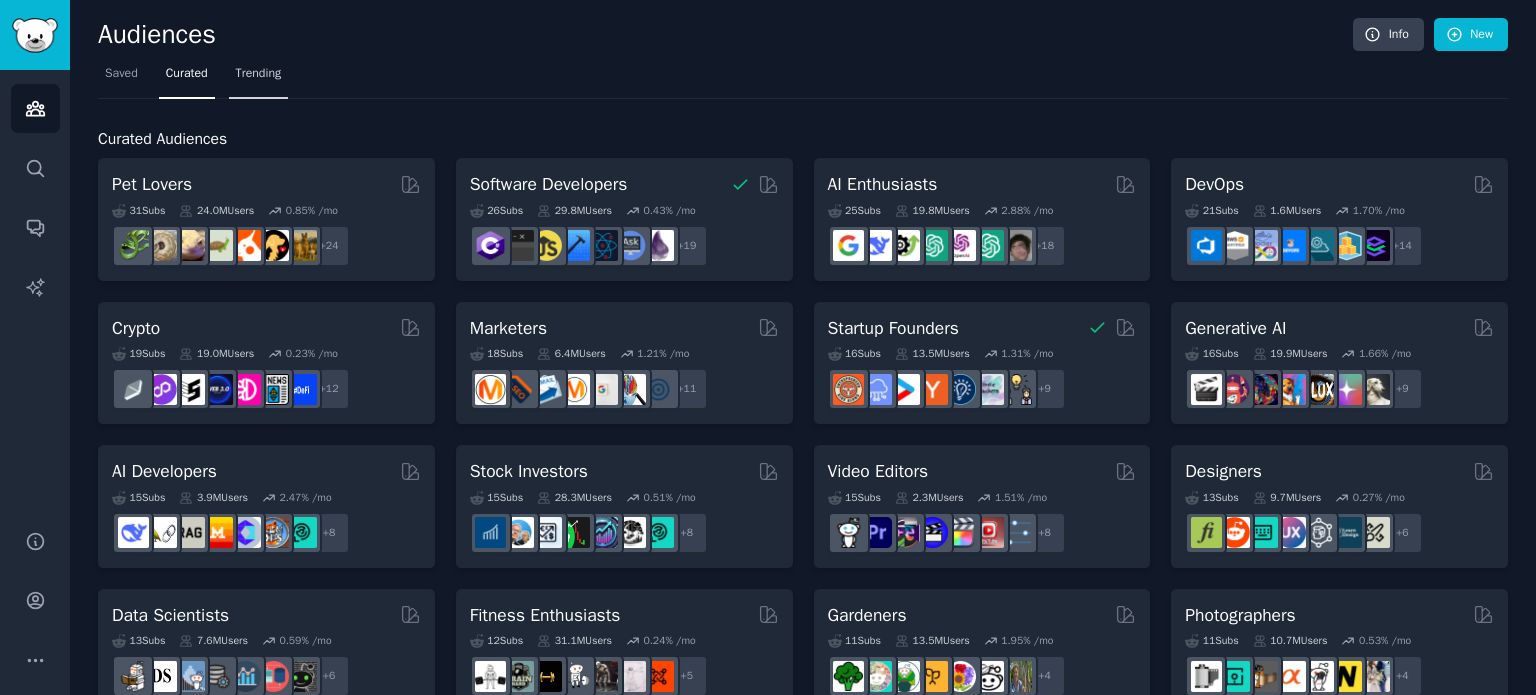 click on "Trending" at bounding box center (259, 74) 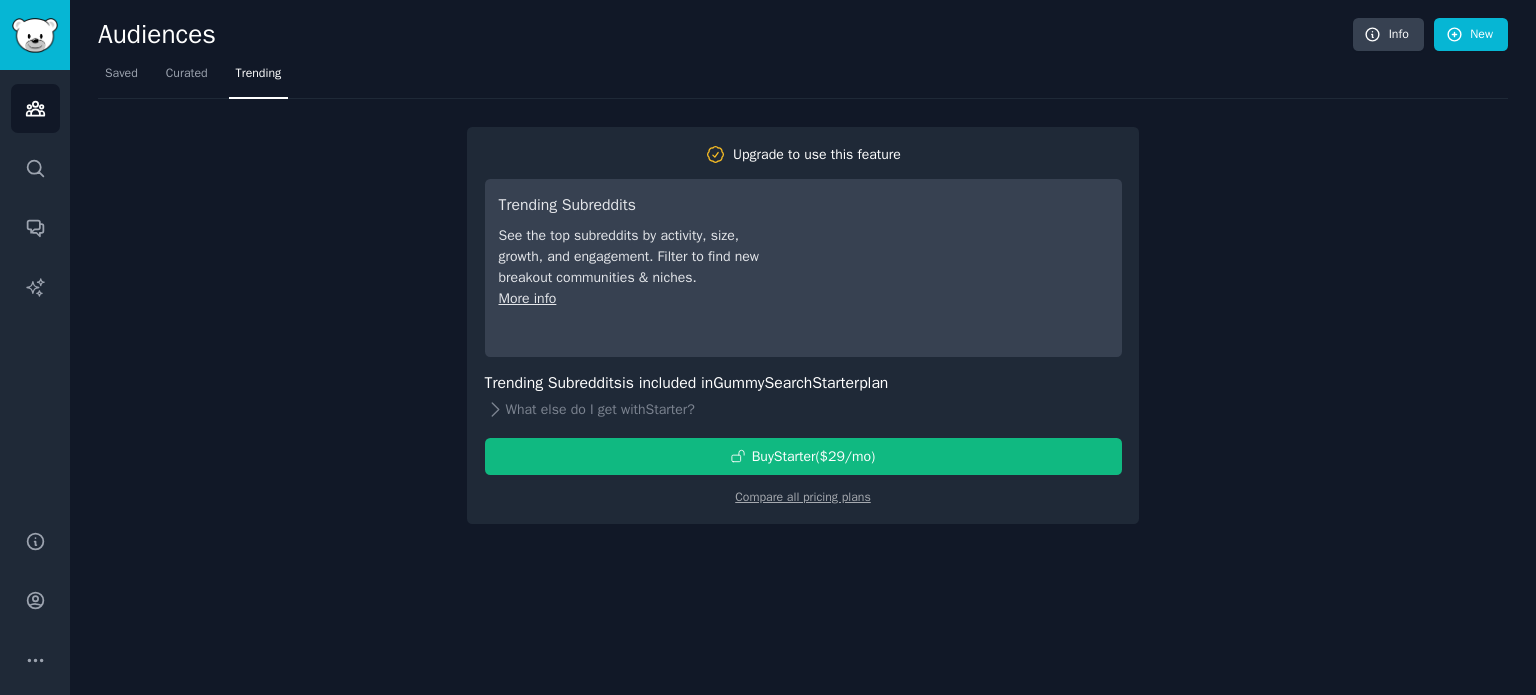 click on "Saved Curated Trending" at bounding box center (803, 78) 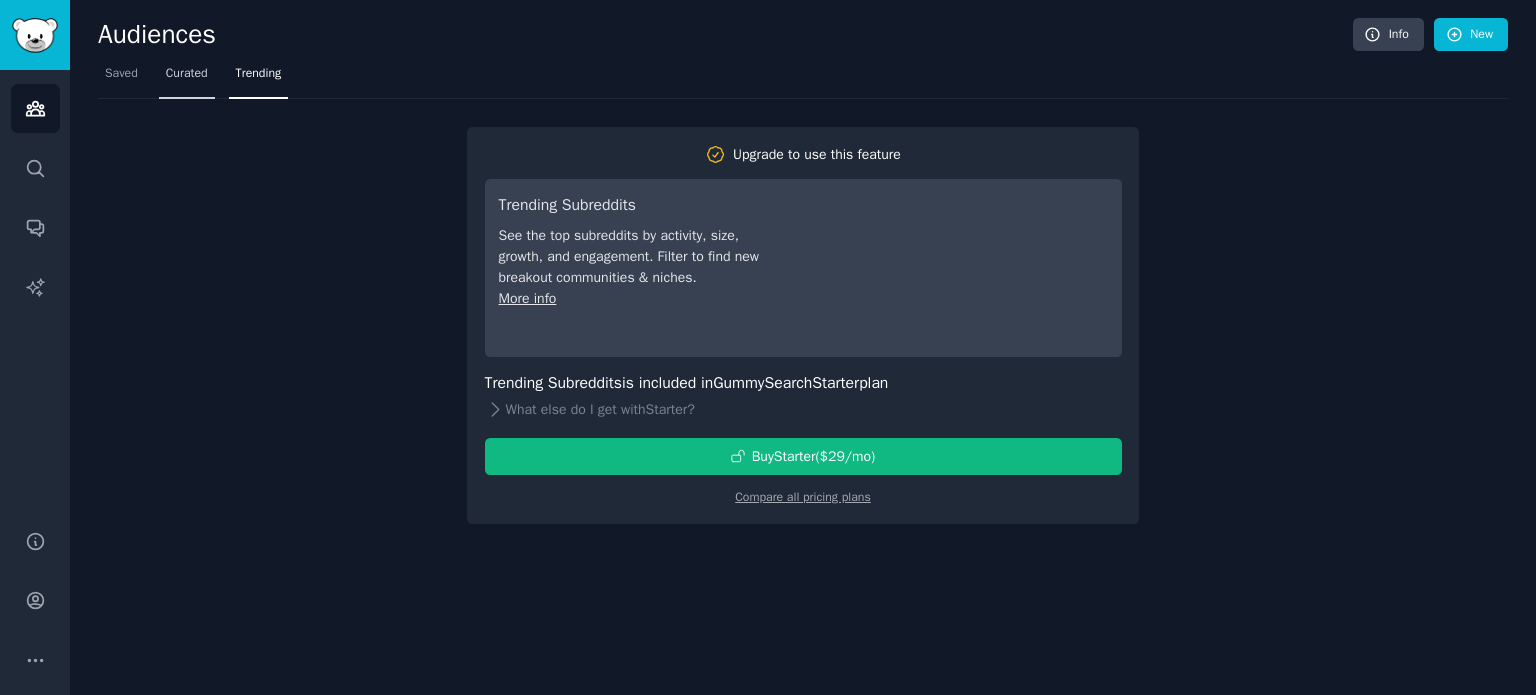 click on "Curated" at bounding box center (187, 74) 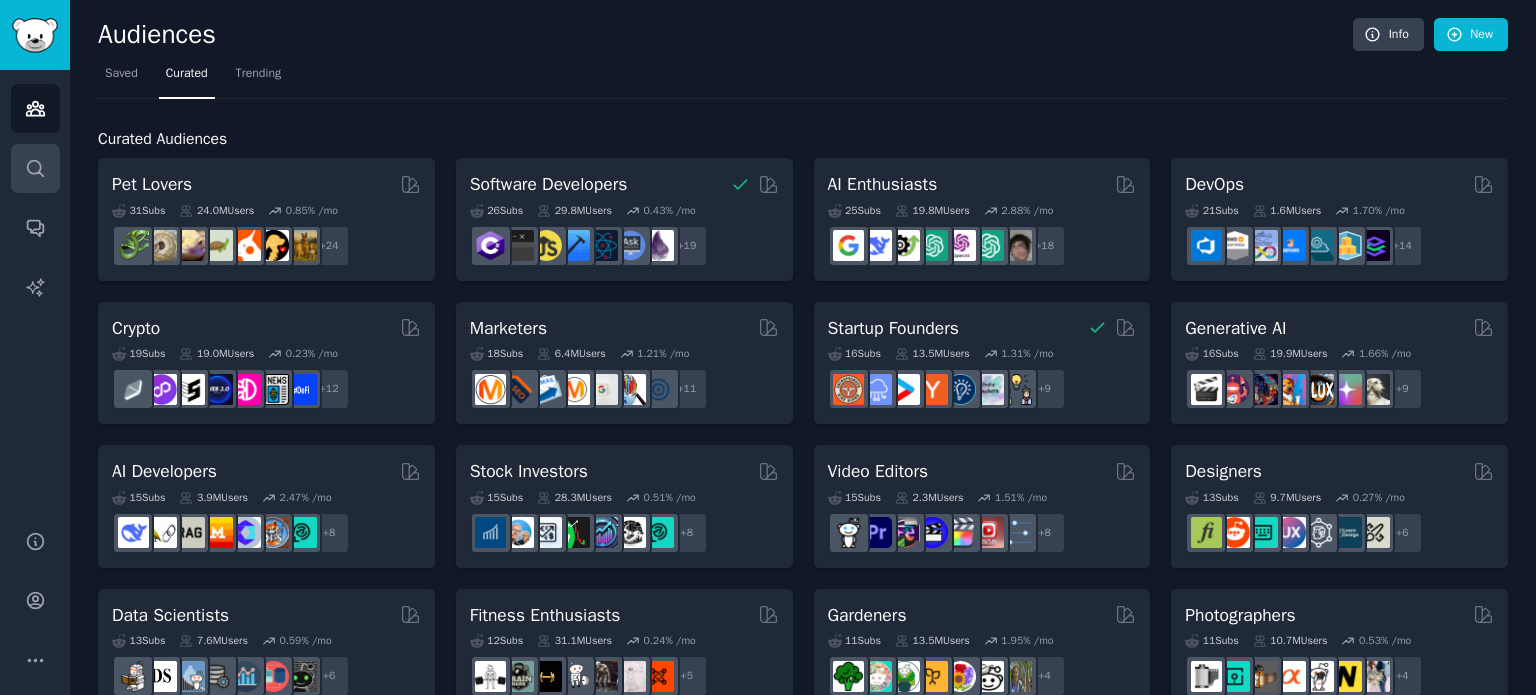 click on "Audiences Search Conversations AI Reports" at bounding box center (35, 288) 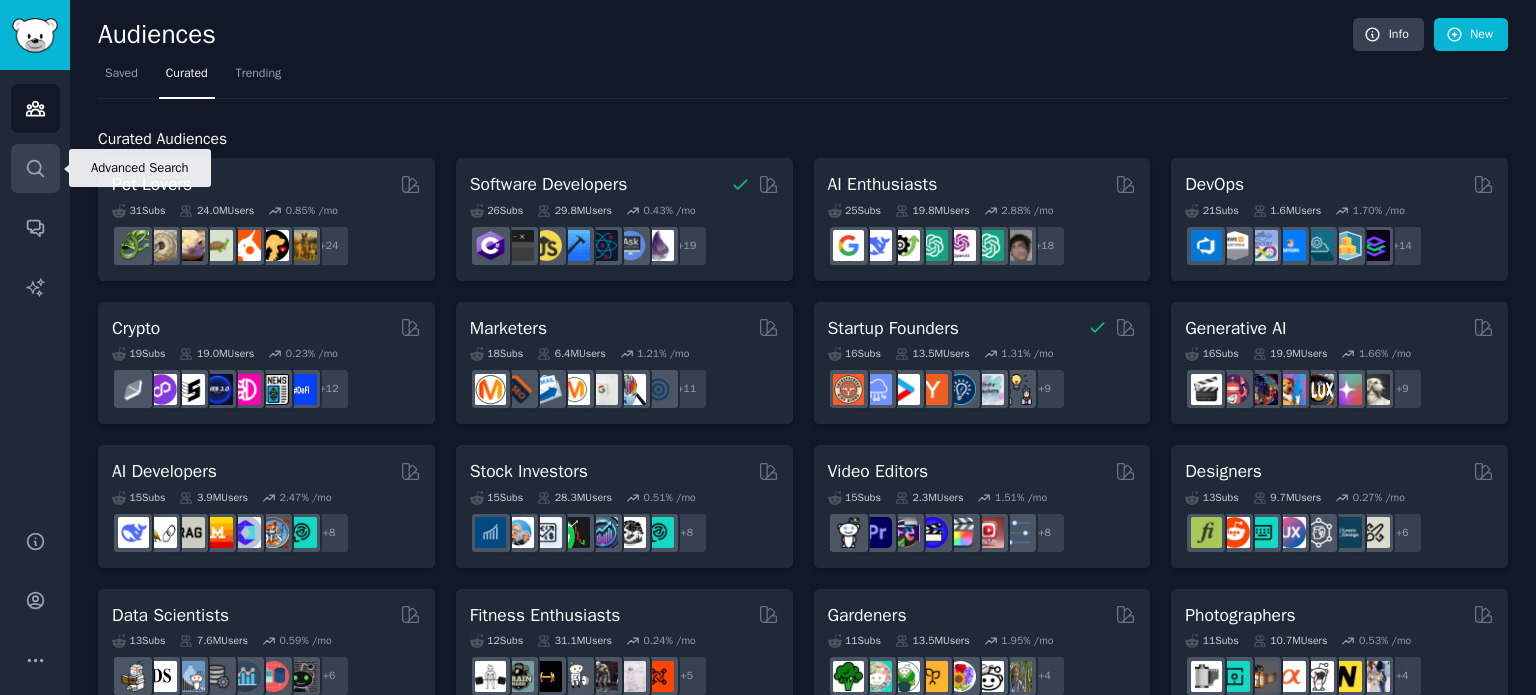click 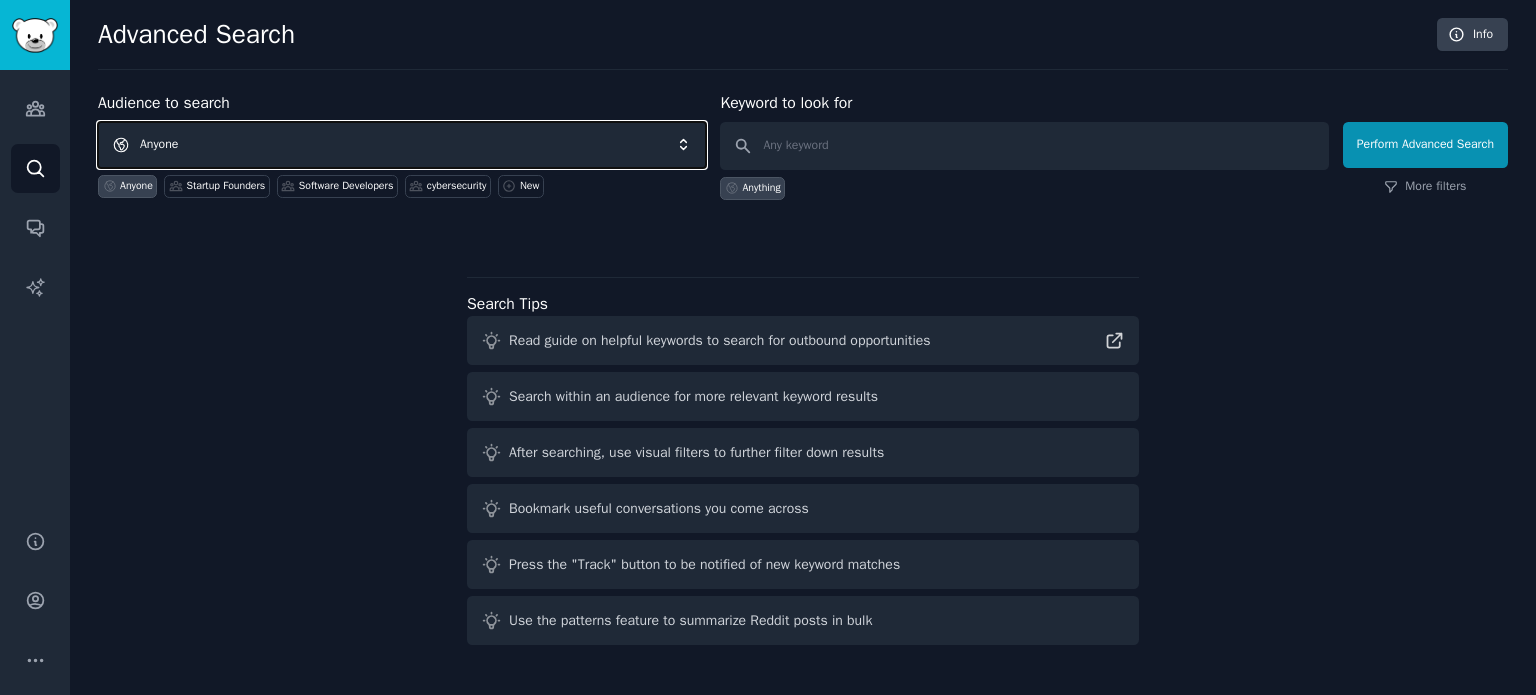 click on "Anyone" at bounding box center [402, 145] 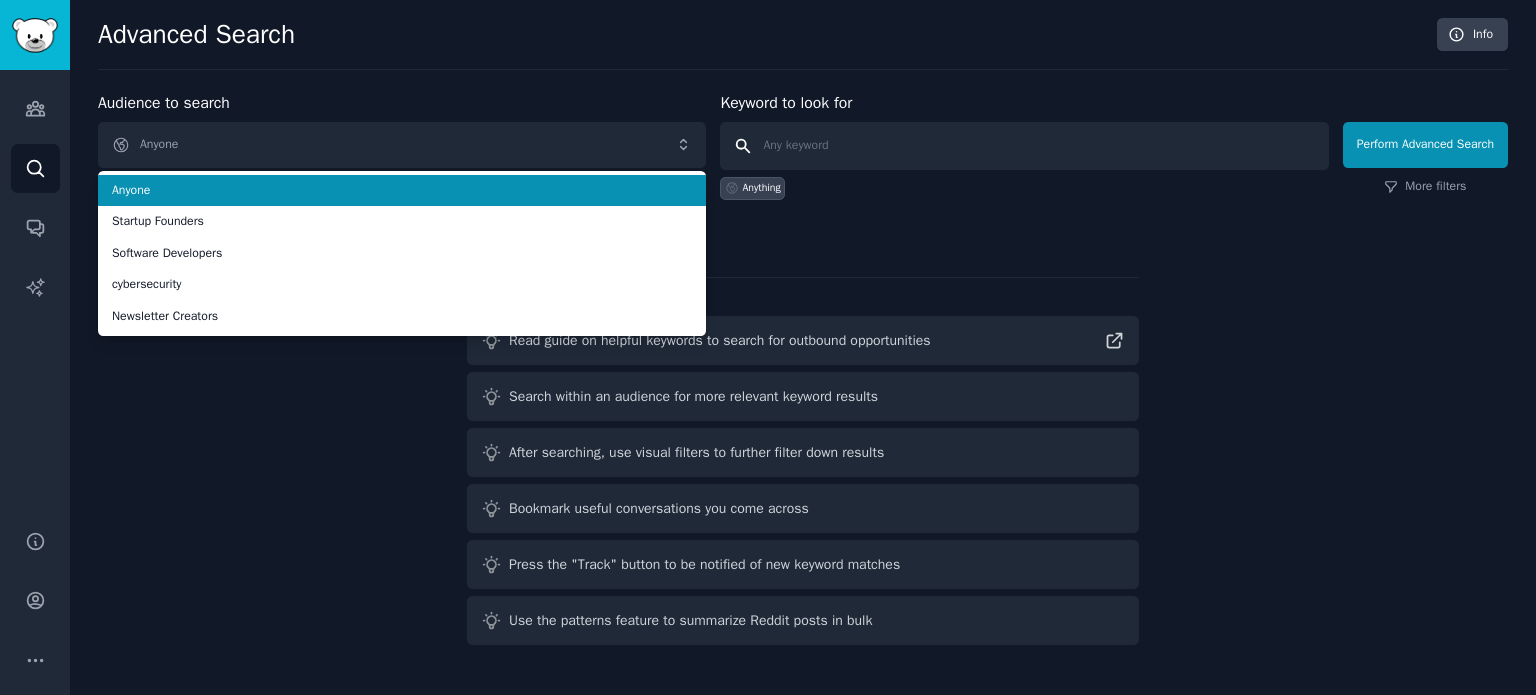 click at bounding box center (1024, 146) 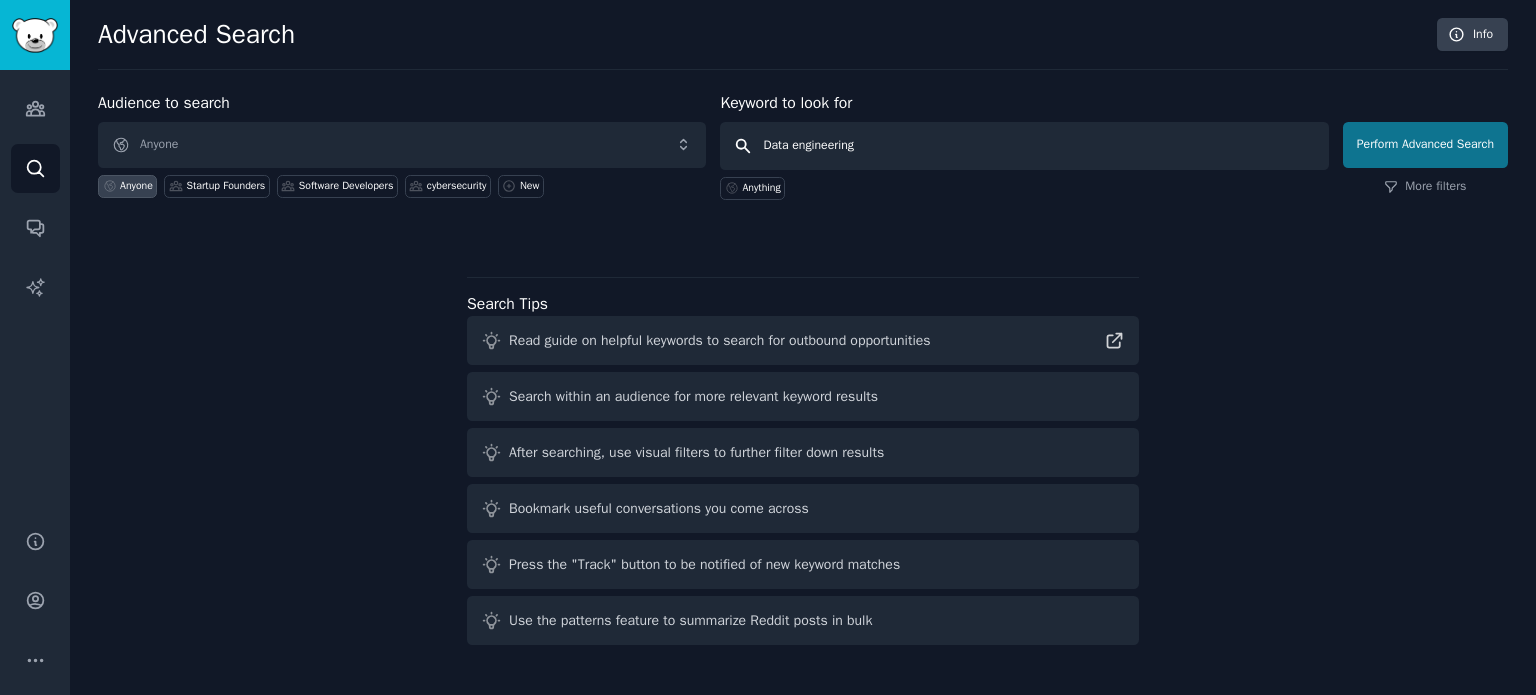 type on "Data engineering" 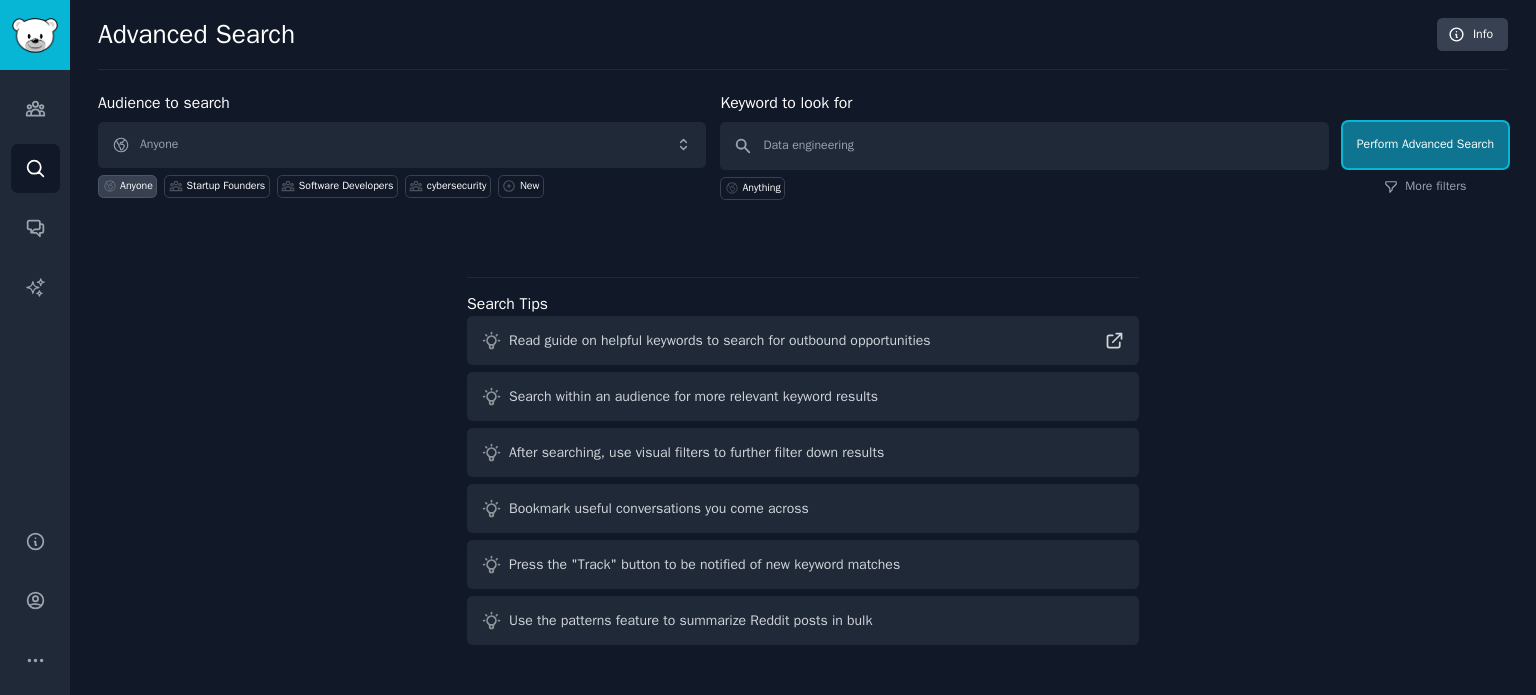 click on "Perform Advanced Search" at bounding box center (1425, 145) 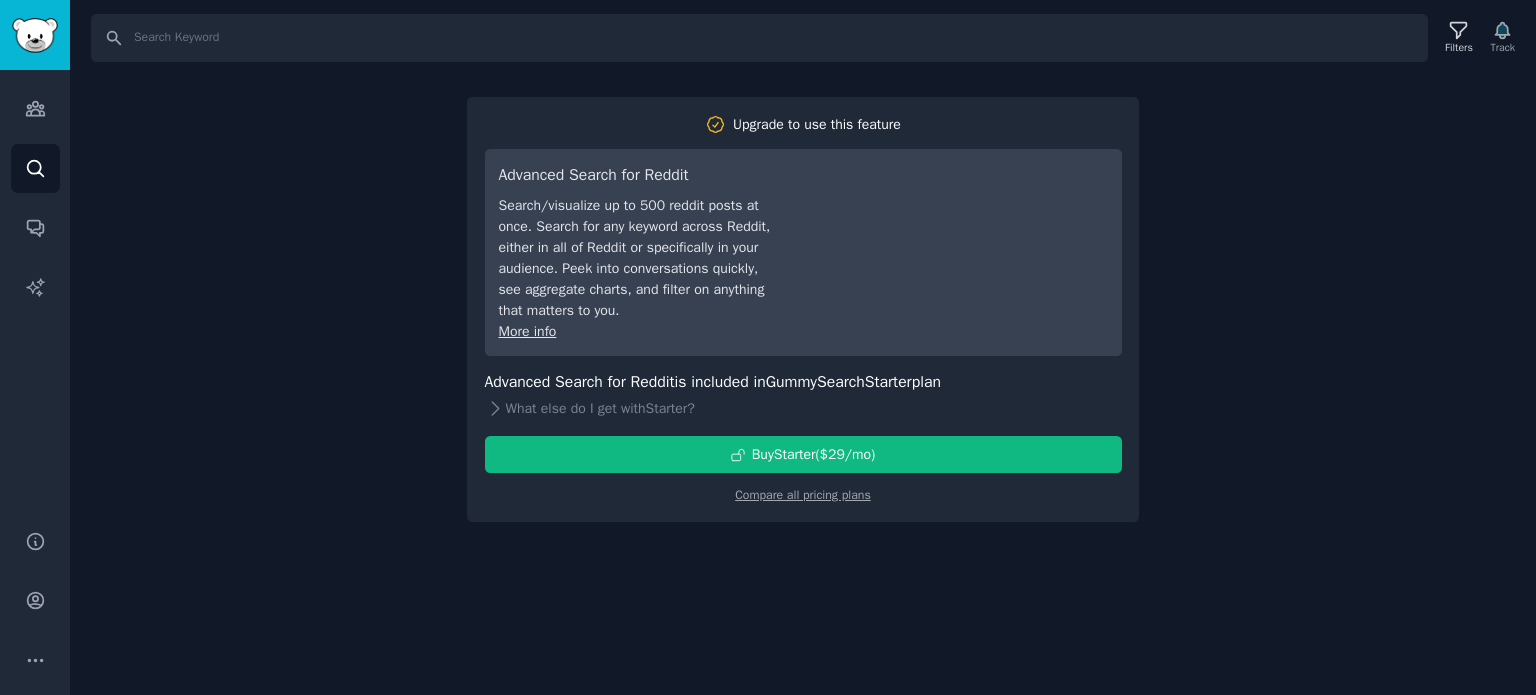 click on "Search Filters Track Upgrade to use this feature Advanced Search for Reddit Search/visualize up to 500 reddit posts at once. Search for any keyword across Reddit, either in all of Reddit or specifically in your audience. Peek into conversations quickly, see aggregate charts, and filter on anything that matters to you. More info Advanced Search for Reddit  is included in  GummySearch  Starter  plan What else do I get with  Starter ? Buy  Starter  ($ 29 /mo ) Compare all pricing plans" at bounding box center (803, 347) 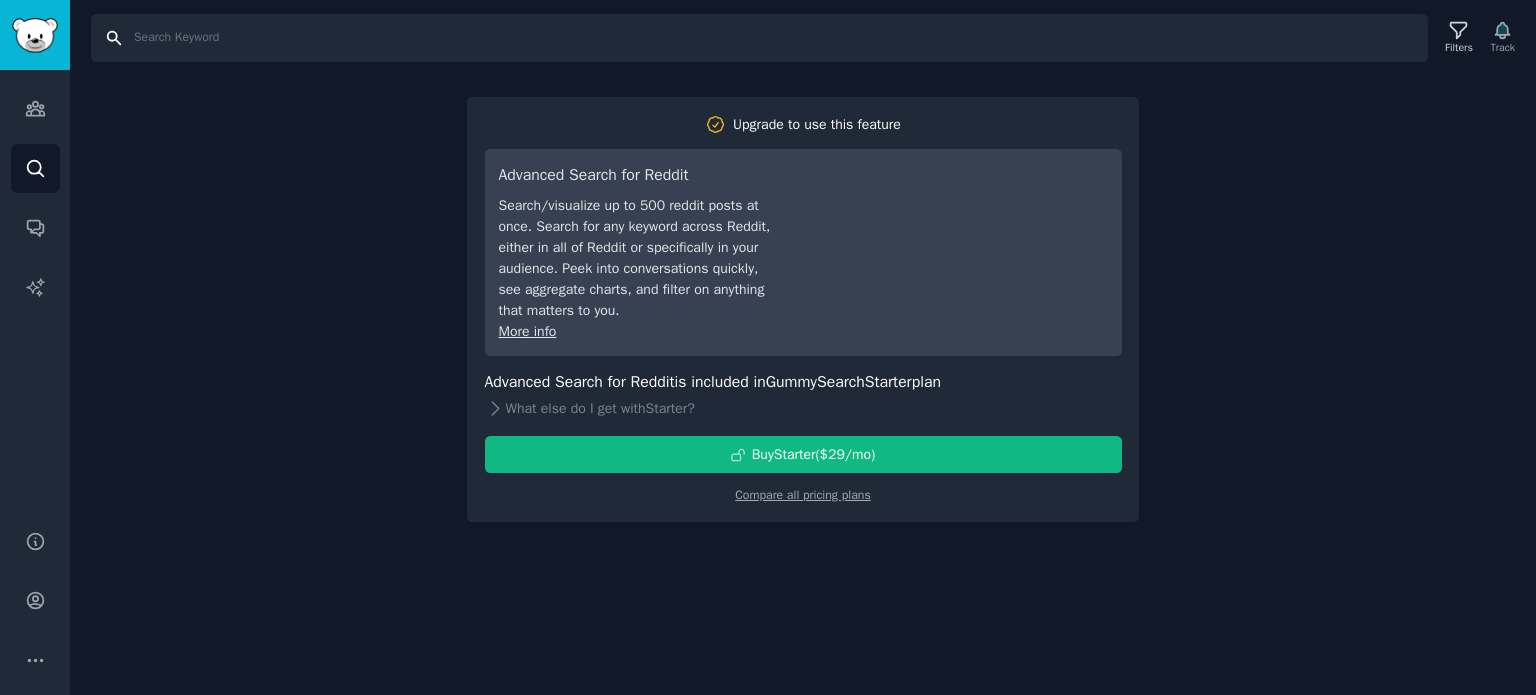 click on "Search" at bounding box center (759, 38) 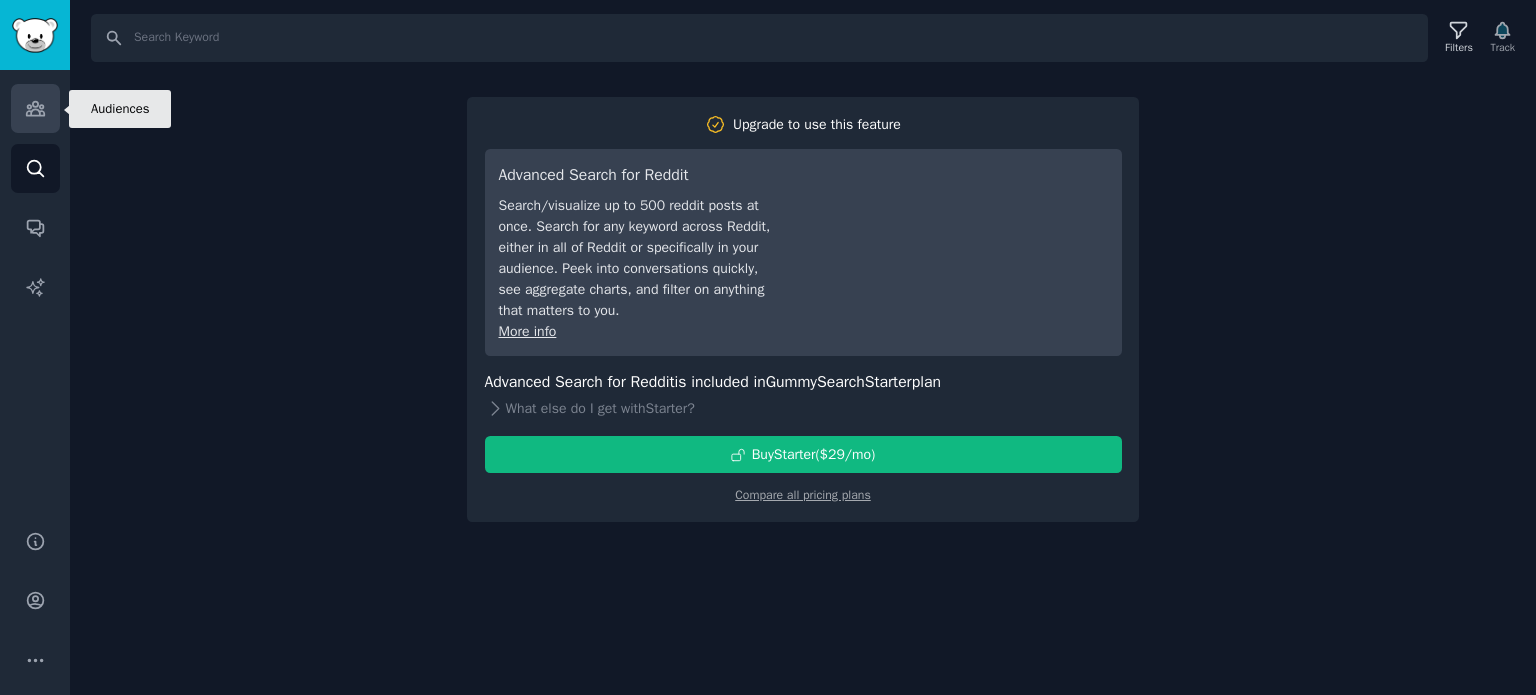 click 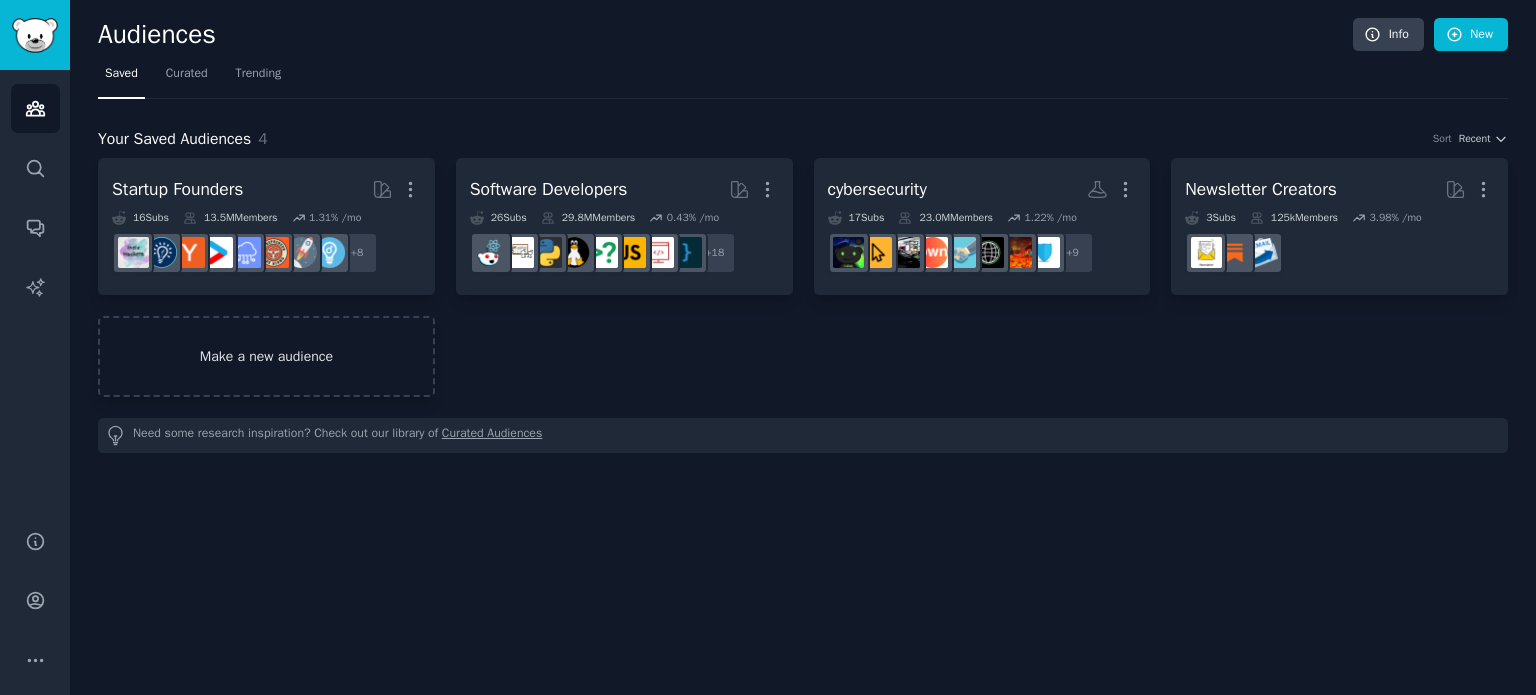 click on "Make a new audience" at bounding box center (266, 356) 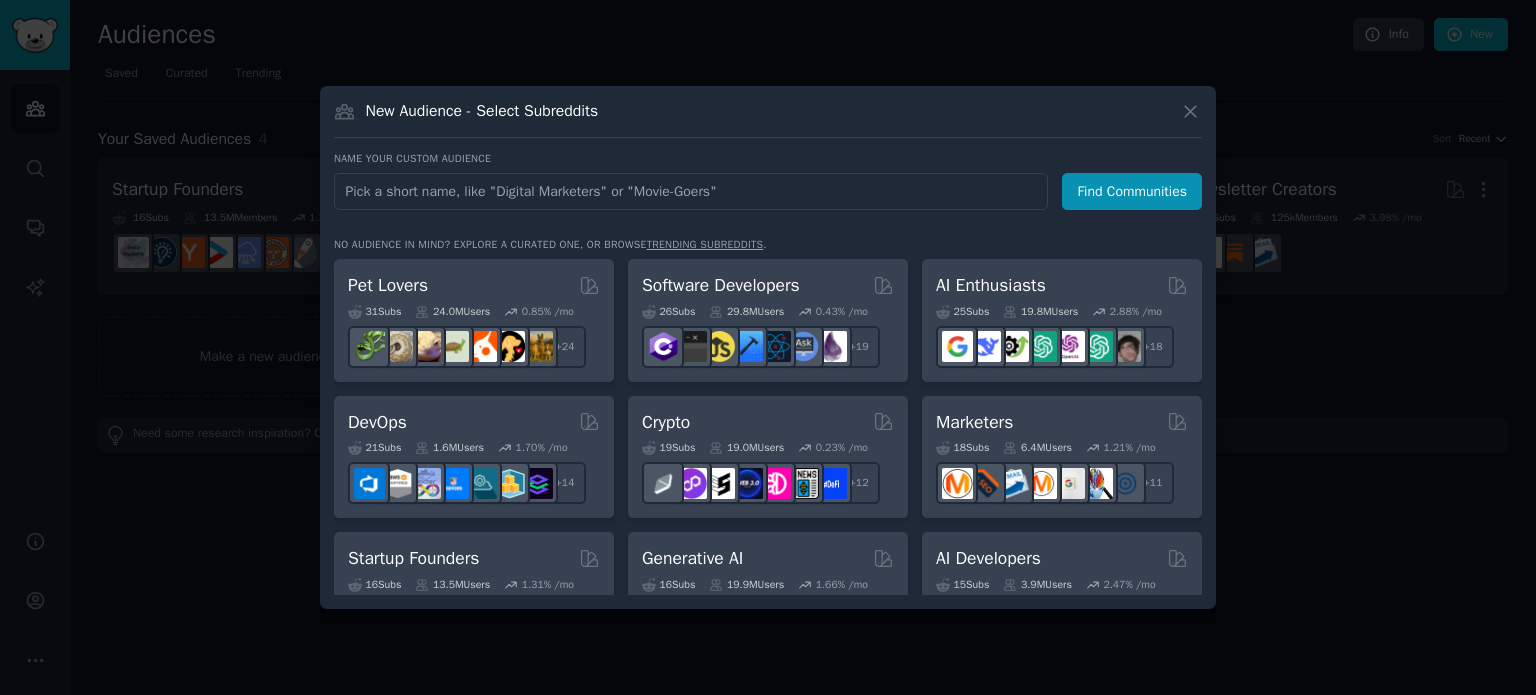 click at bounding box center [691, 191] 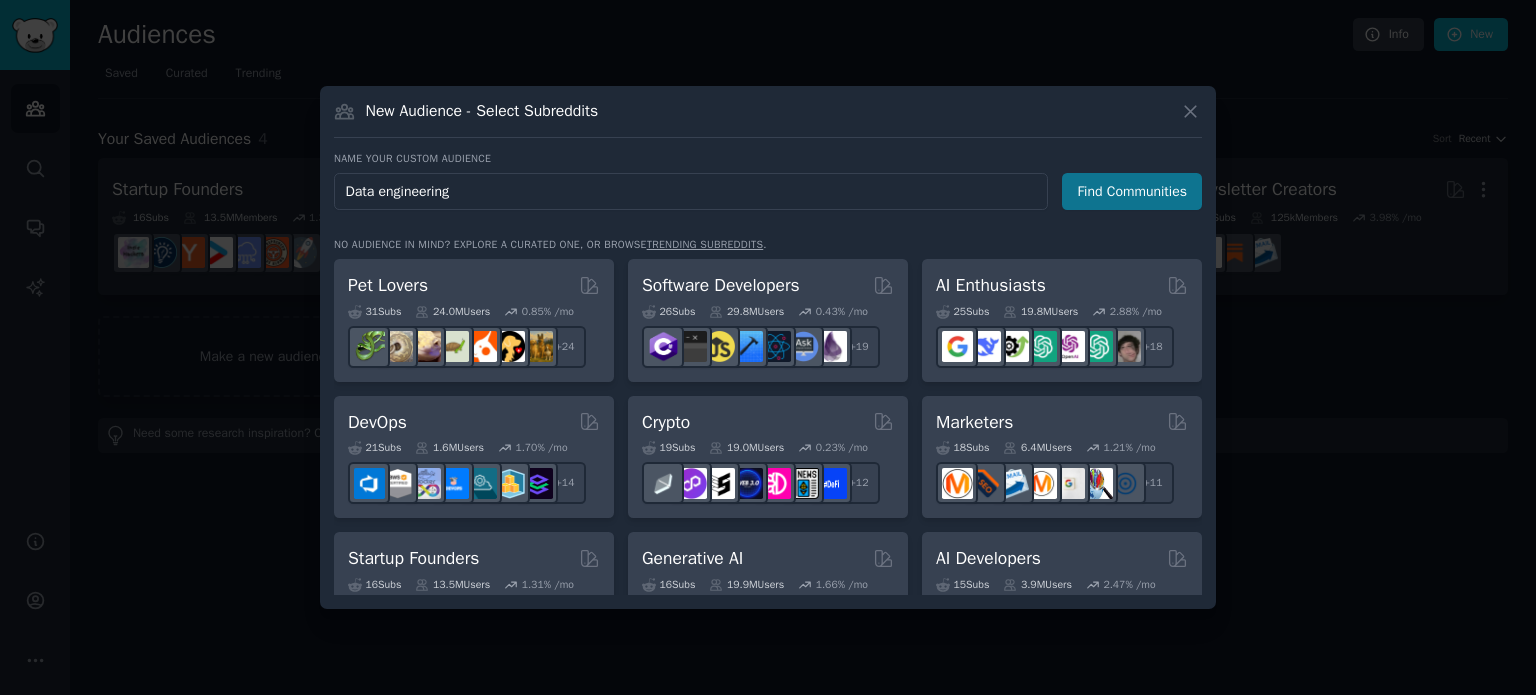 type on "Data engineering" 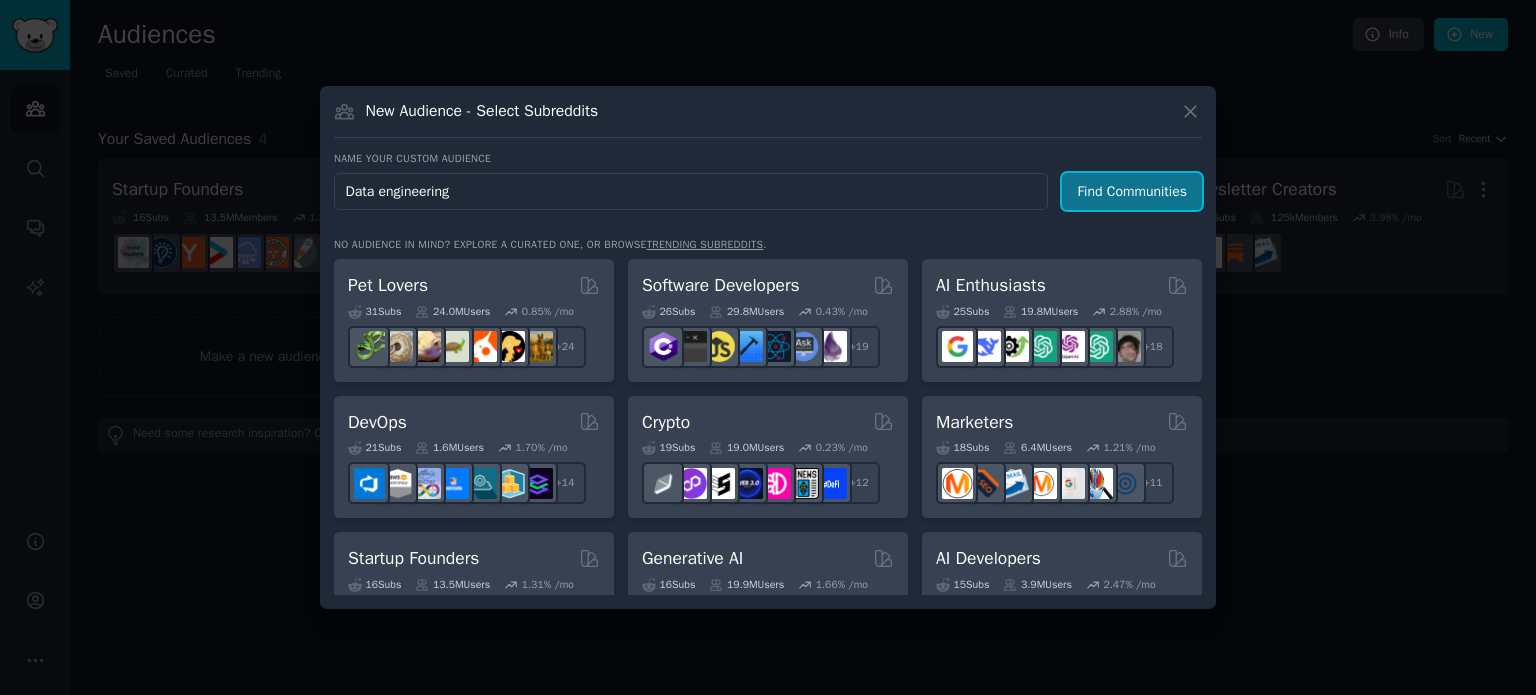 click on "Find Communities" at bounding box center [1132, 191] 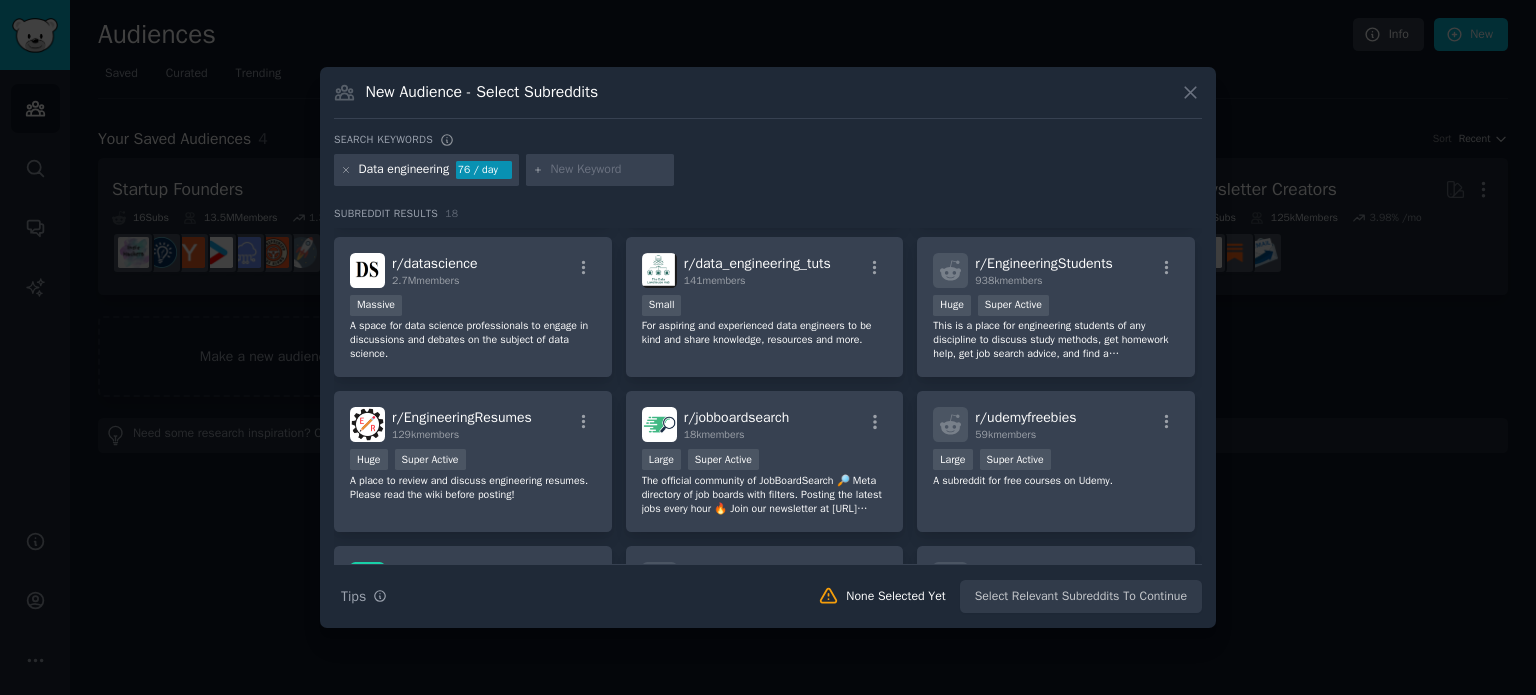 scroll, scrollTop: 0, scrollLeft: 0, axis: both 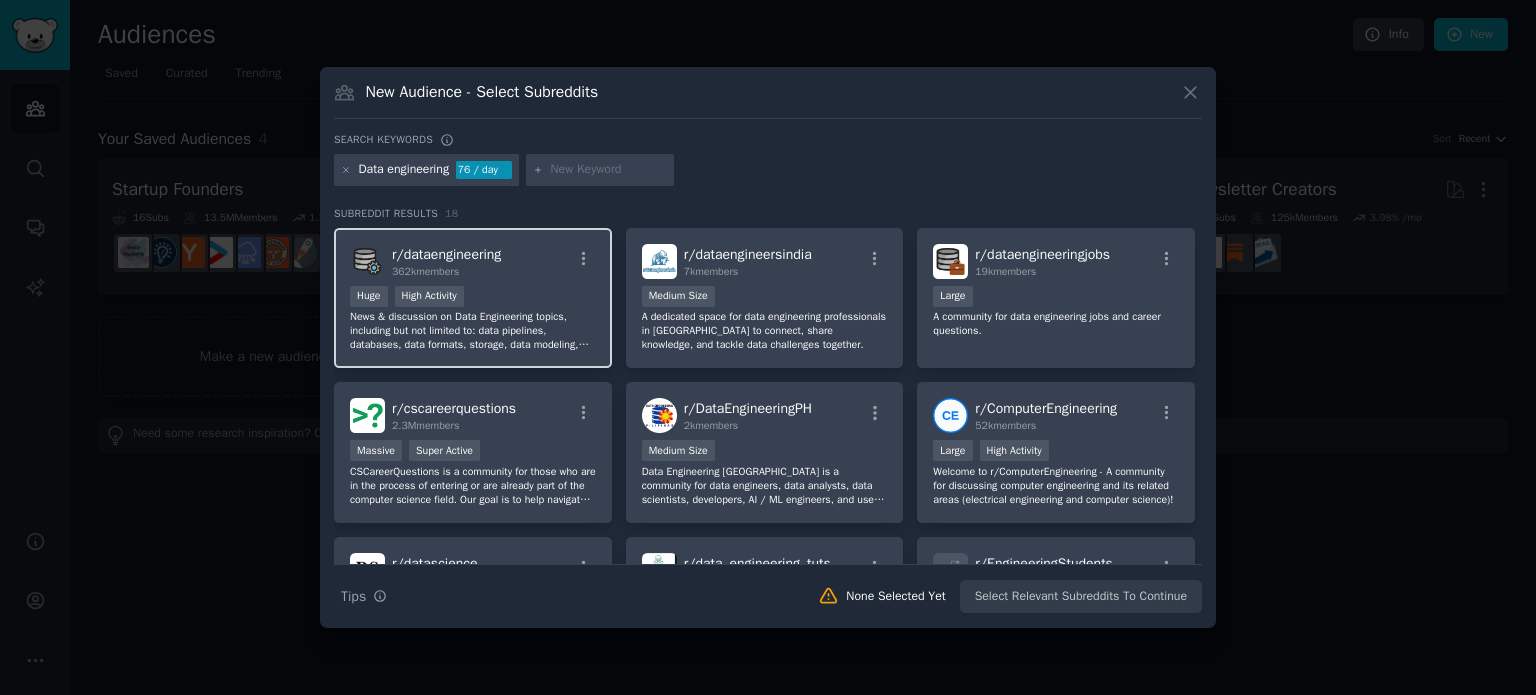 click on "Huge High Activity" at bounding box center [473, 298] 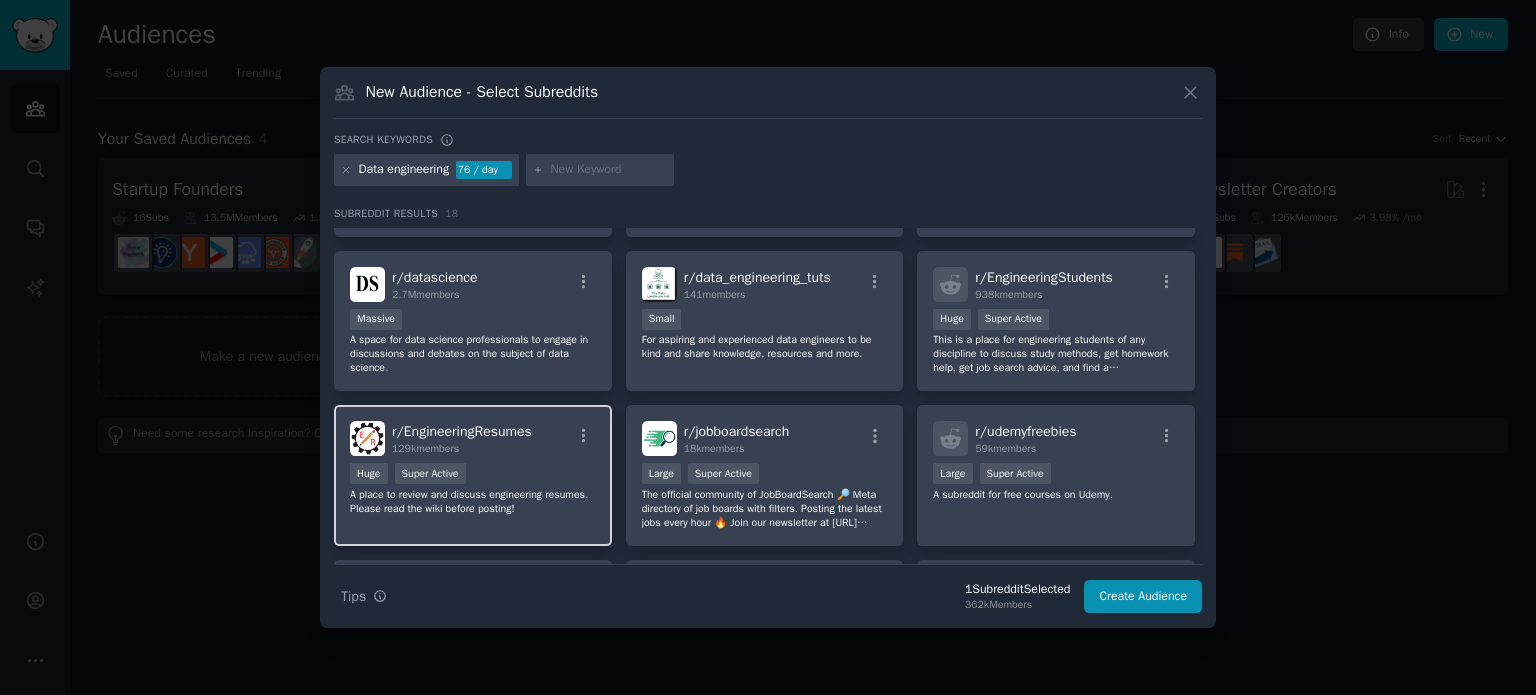 scroll, scrollTop: 300, scrollLeft: 0, axis: vertical 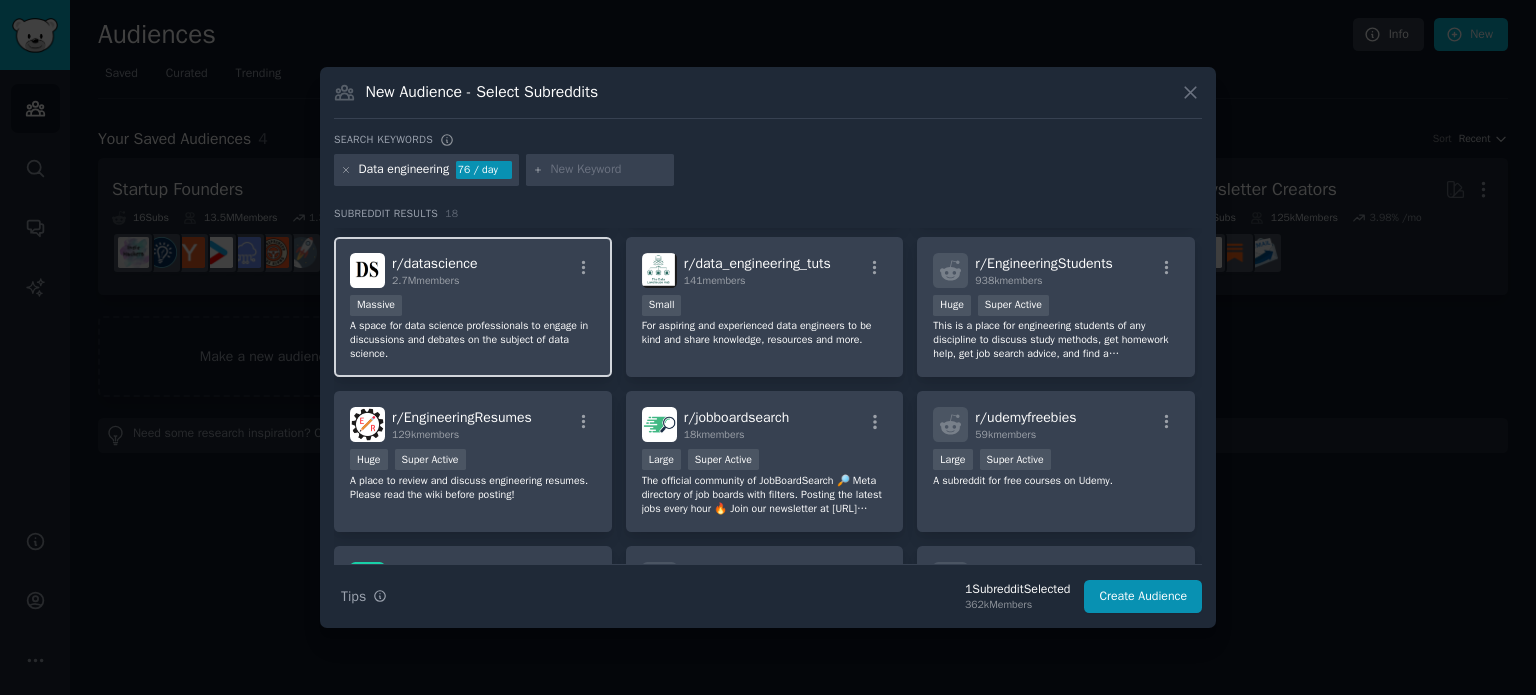 click on "r/ datascience 2.7M  members Massive A space for data science professionals to engage in discussions and debates on the subject of data science." at bounding box center (473, 307) 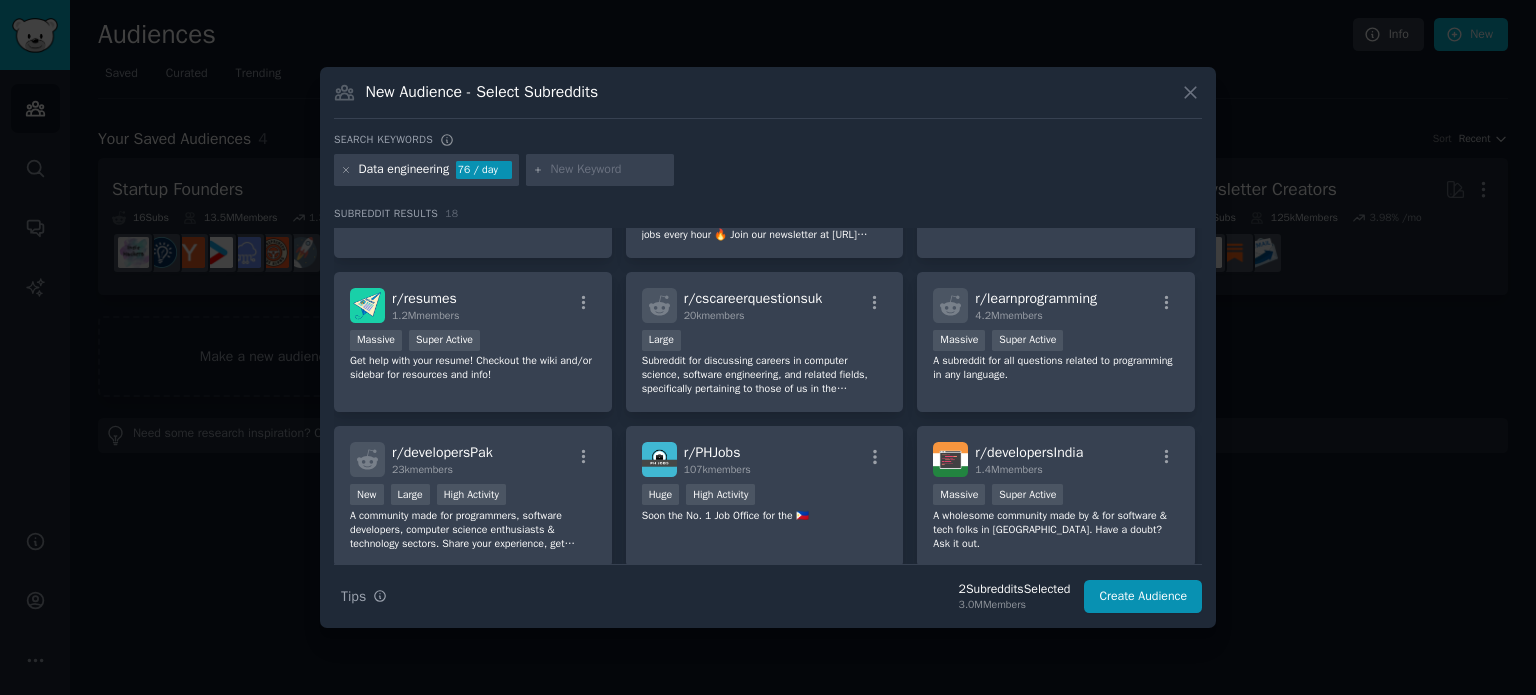 scroll, scrollTop: 641, scrollLeft: 0, axis: vertical 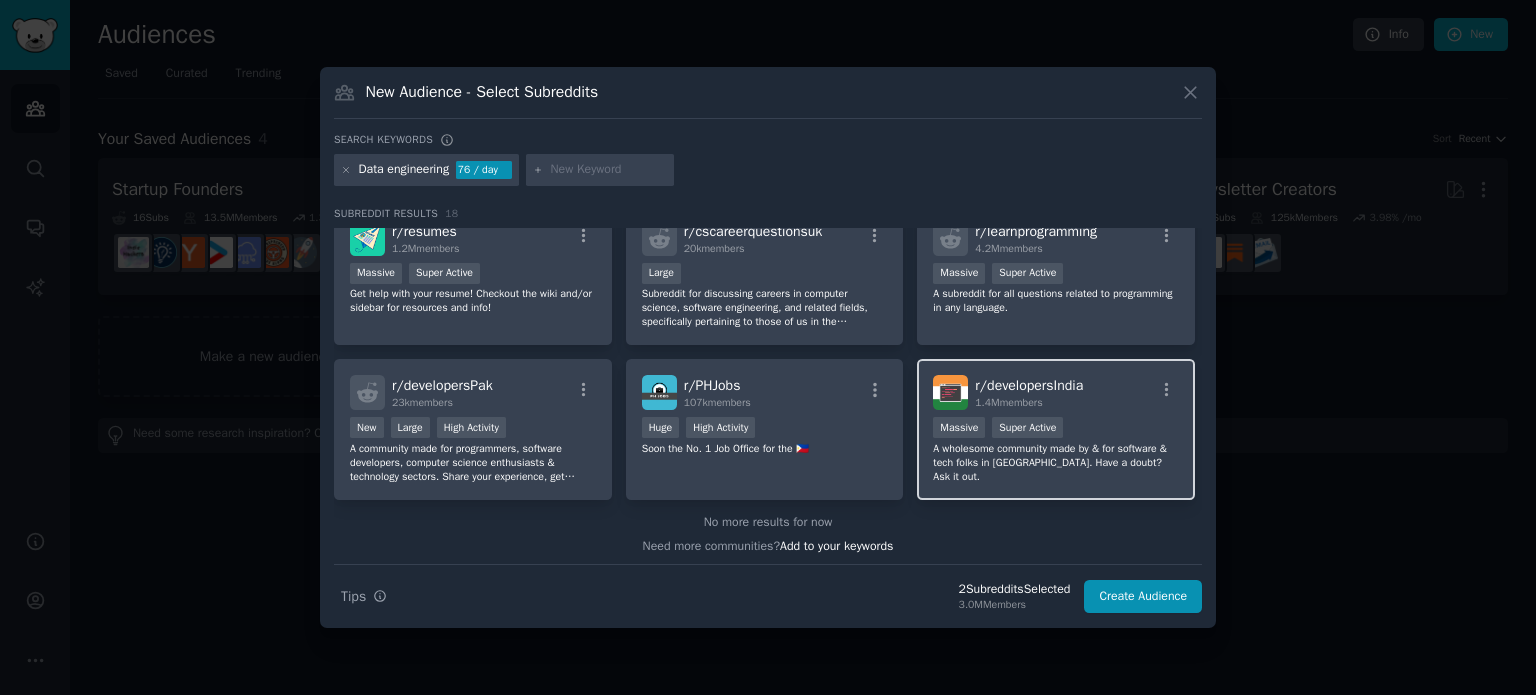 click on "r/ developersIndia 1.4M  members" at bounding box center [1056, 392] 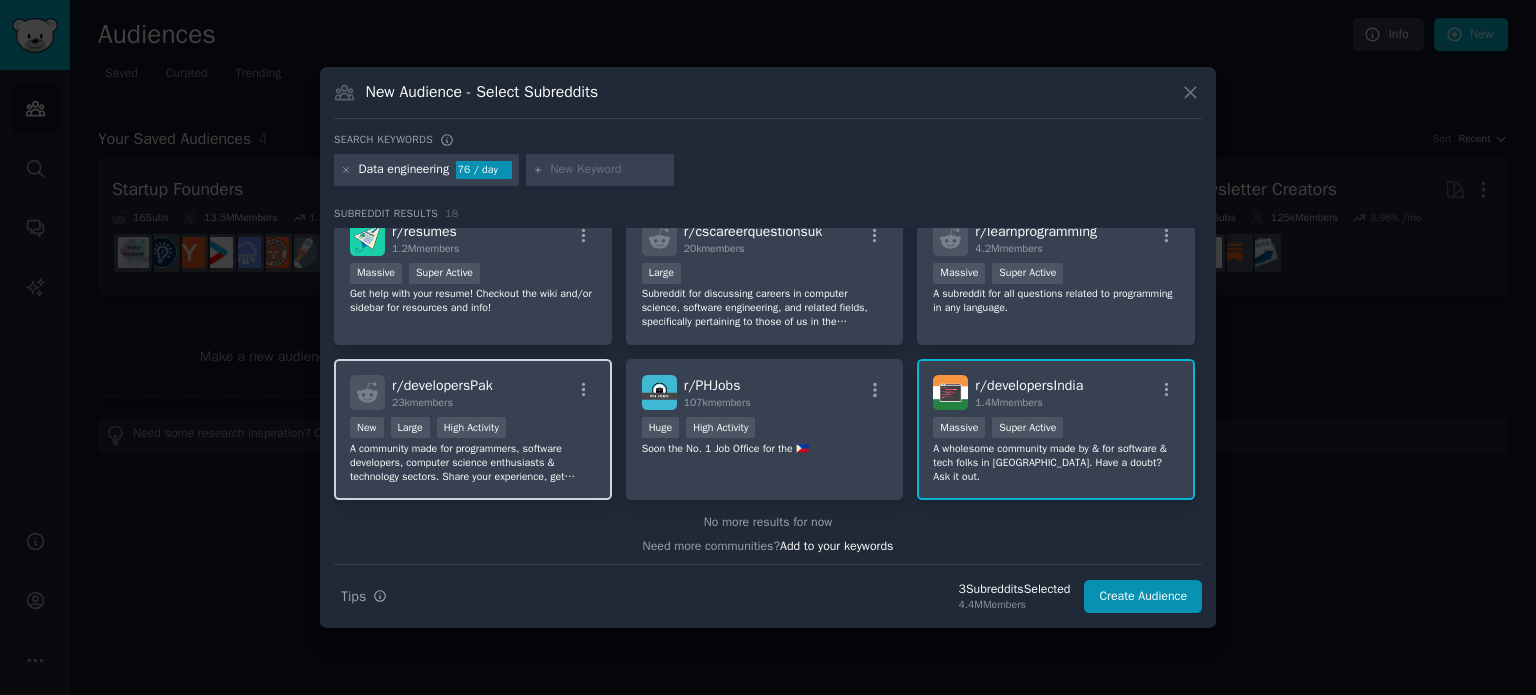 scroll, scrollTop: 541, scrollLeft: 0, axis: vertical 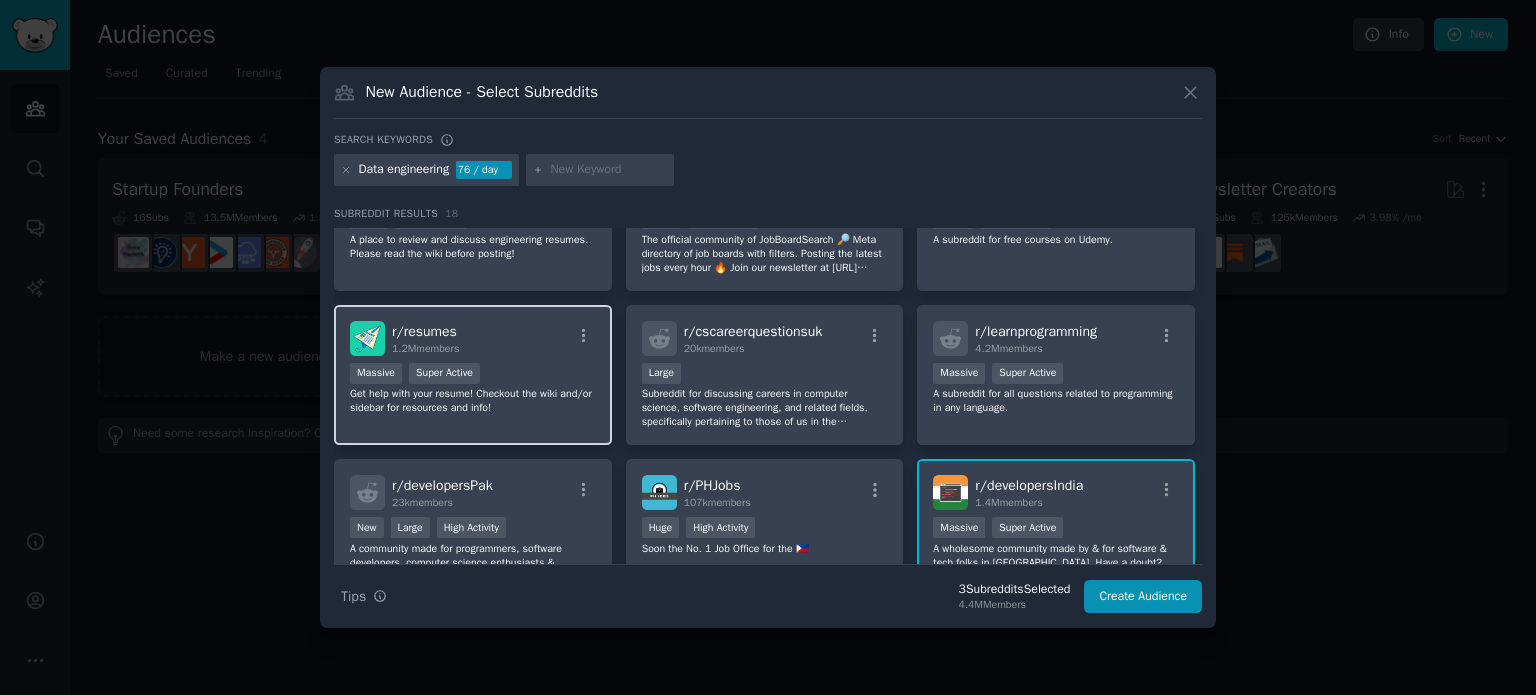 click on "r/ resumes 1.2M  members" at bounding box center (473, 338) 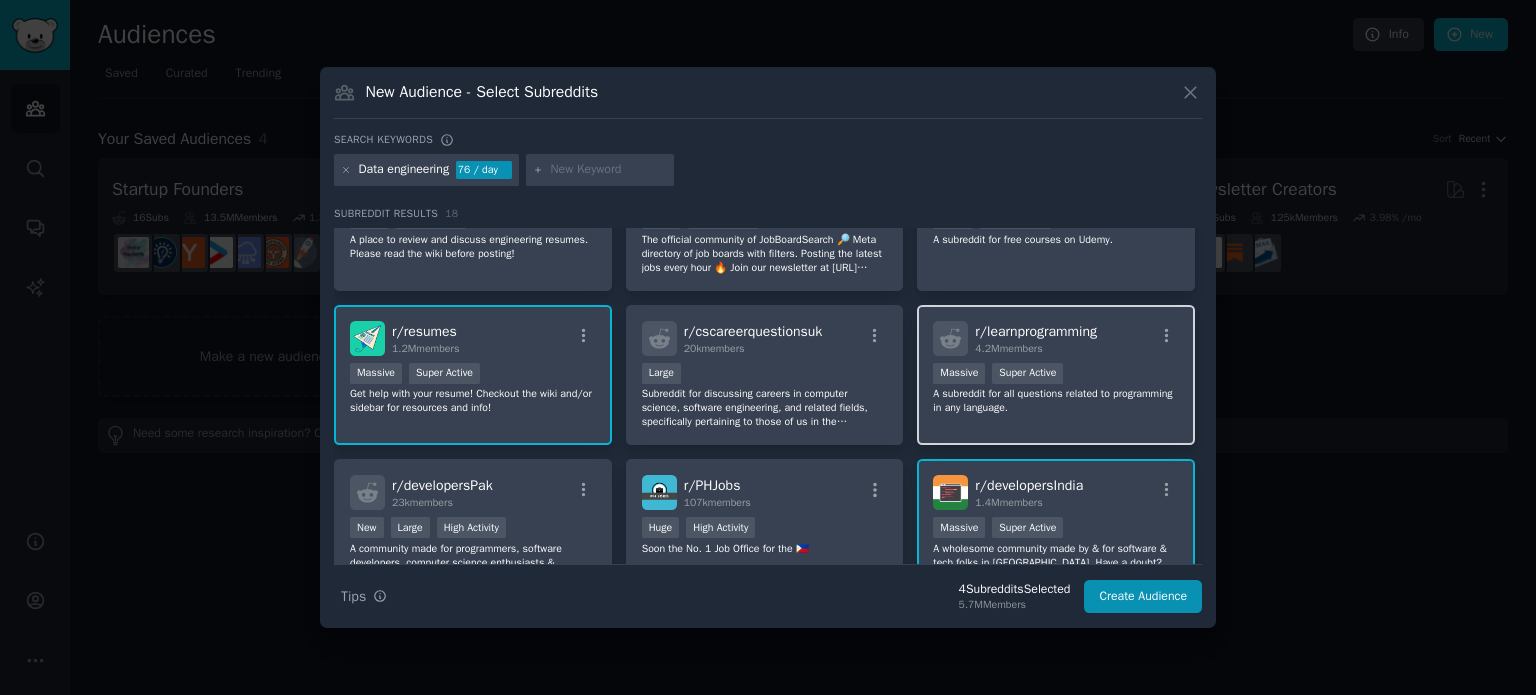 click on "r/ learnprogramming 4.2M  members" at bounding box center (1056, 338) 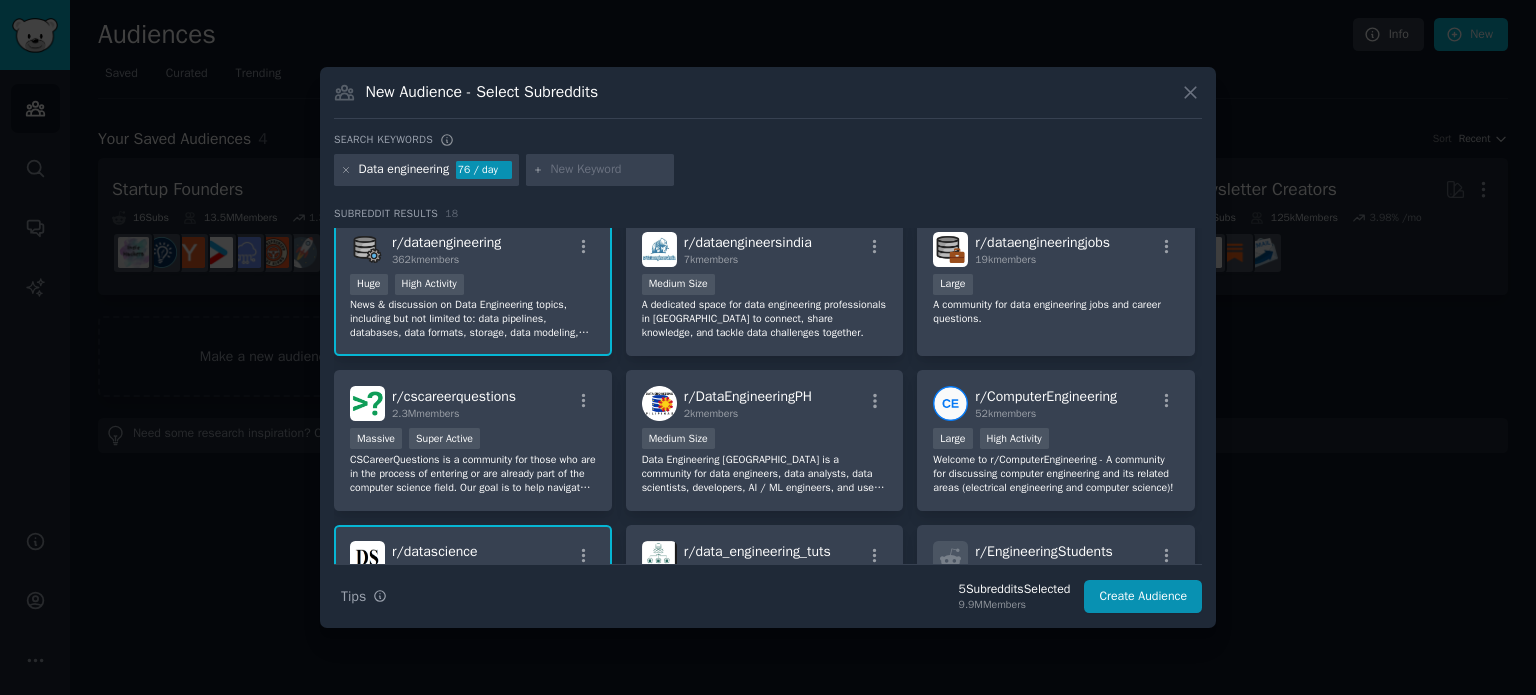scroll, scrollTop: 0, scrollLeft: 0, axis: both 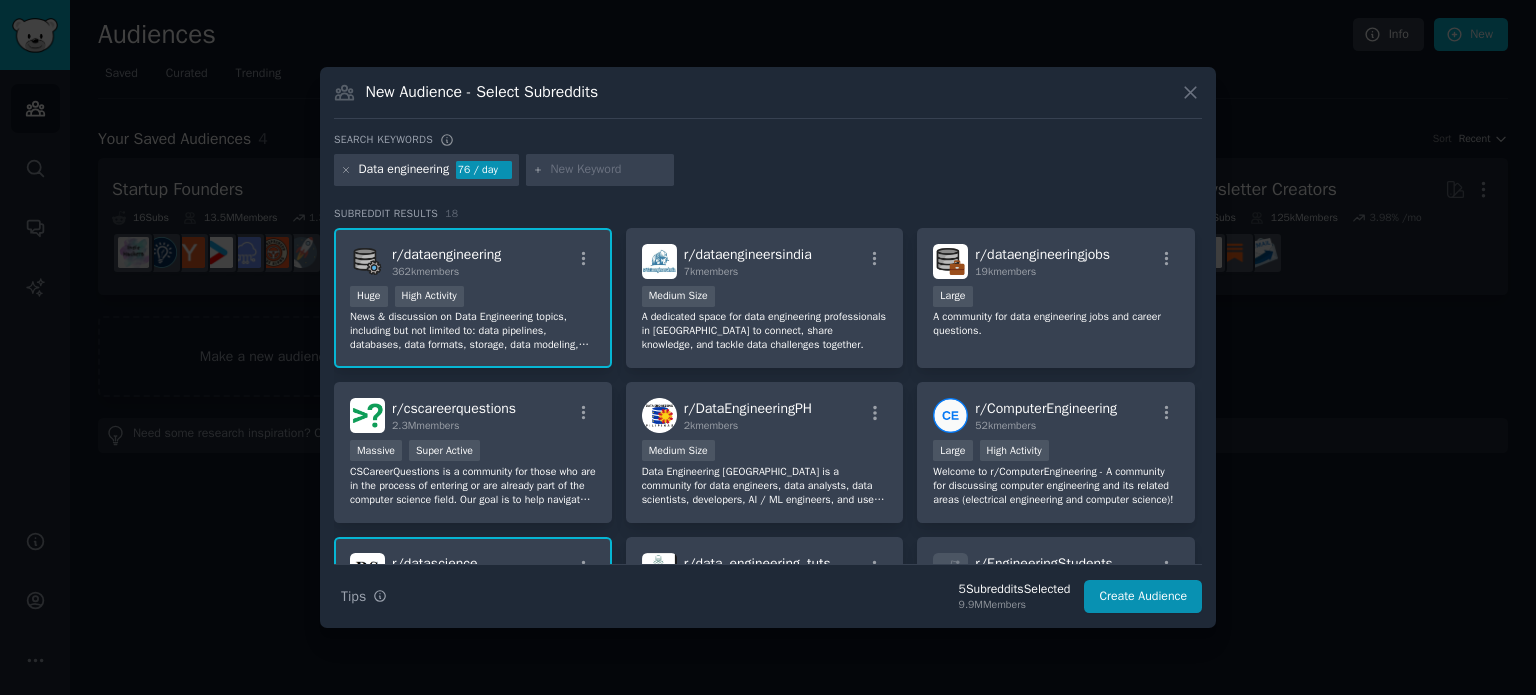 click at bounding box center (609, 170) 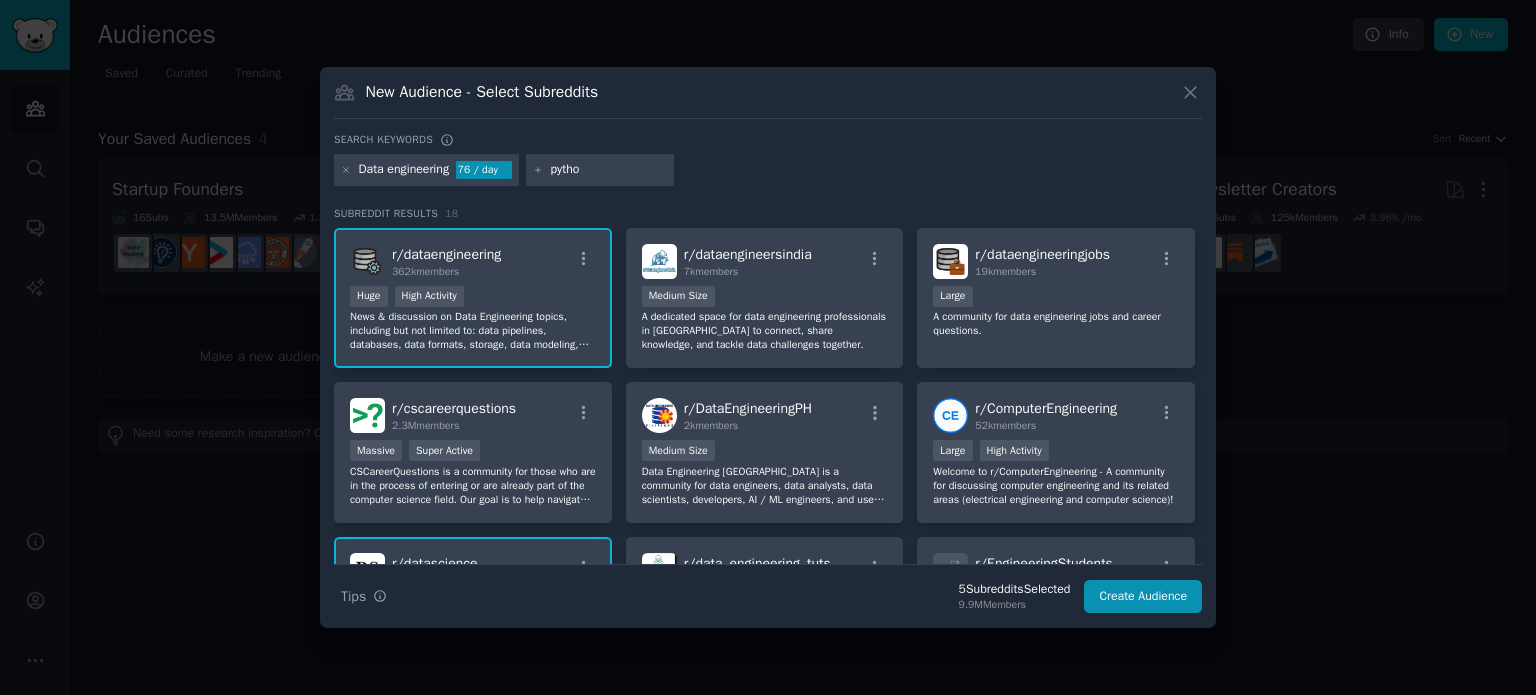 type on "python" 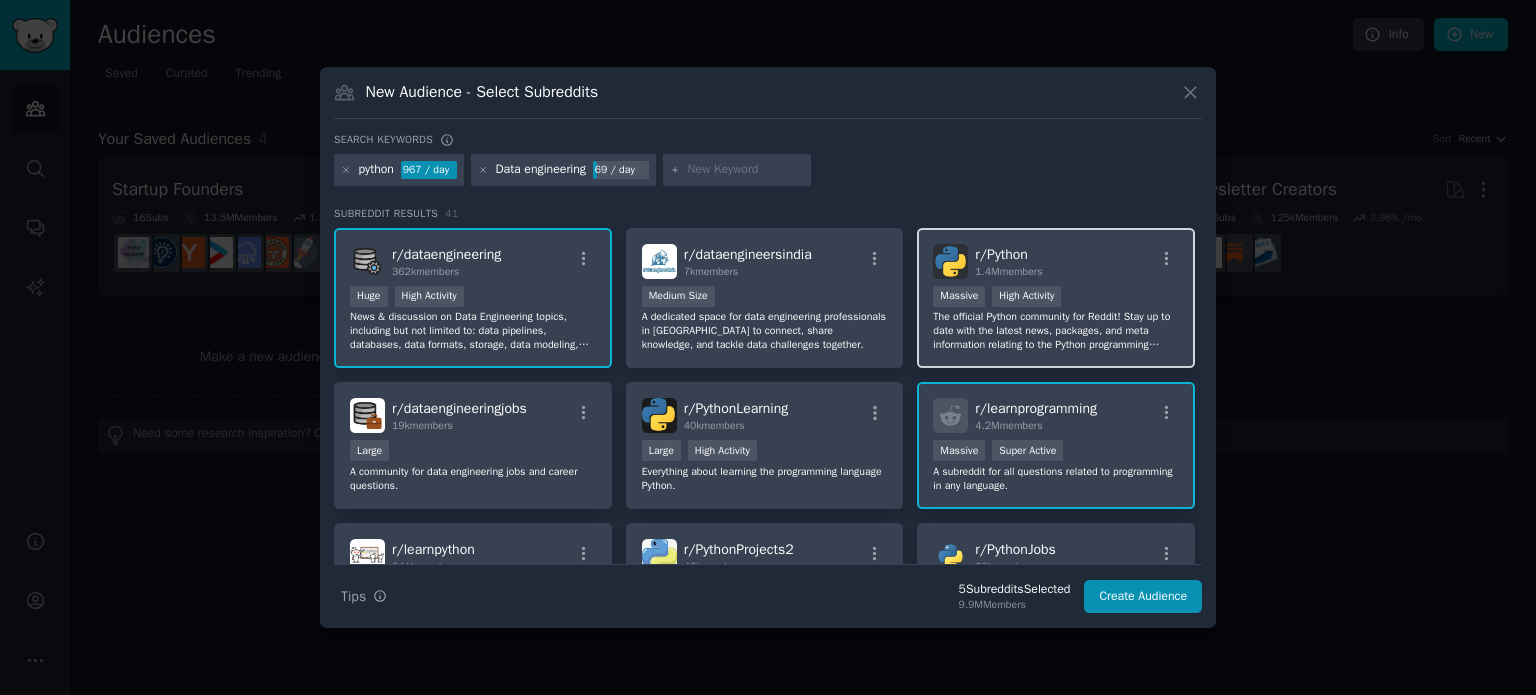 click on "r/ Python 1.4M  members" at bounding box center (1056, 261) 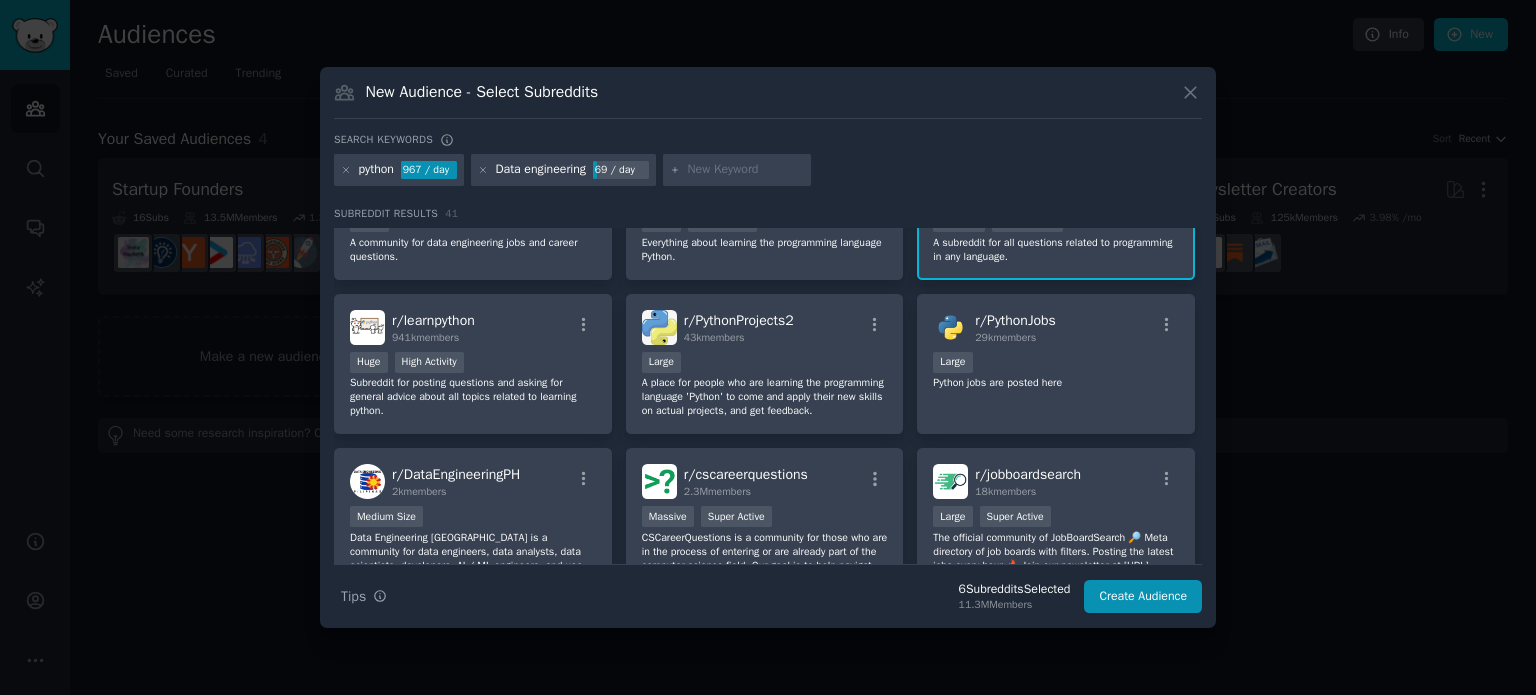 scroll, scrollTop: 0, scrollLeft: 0, axis: both 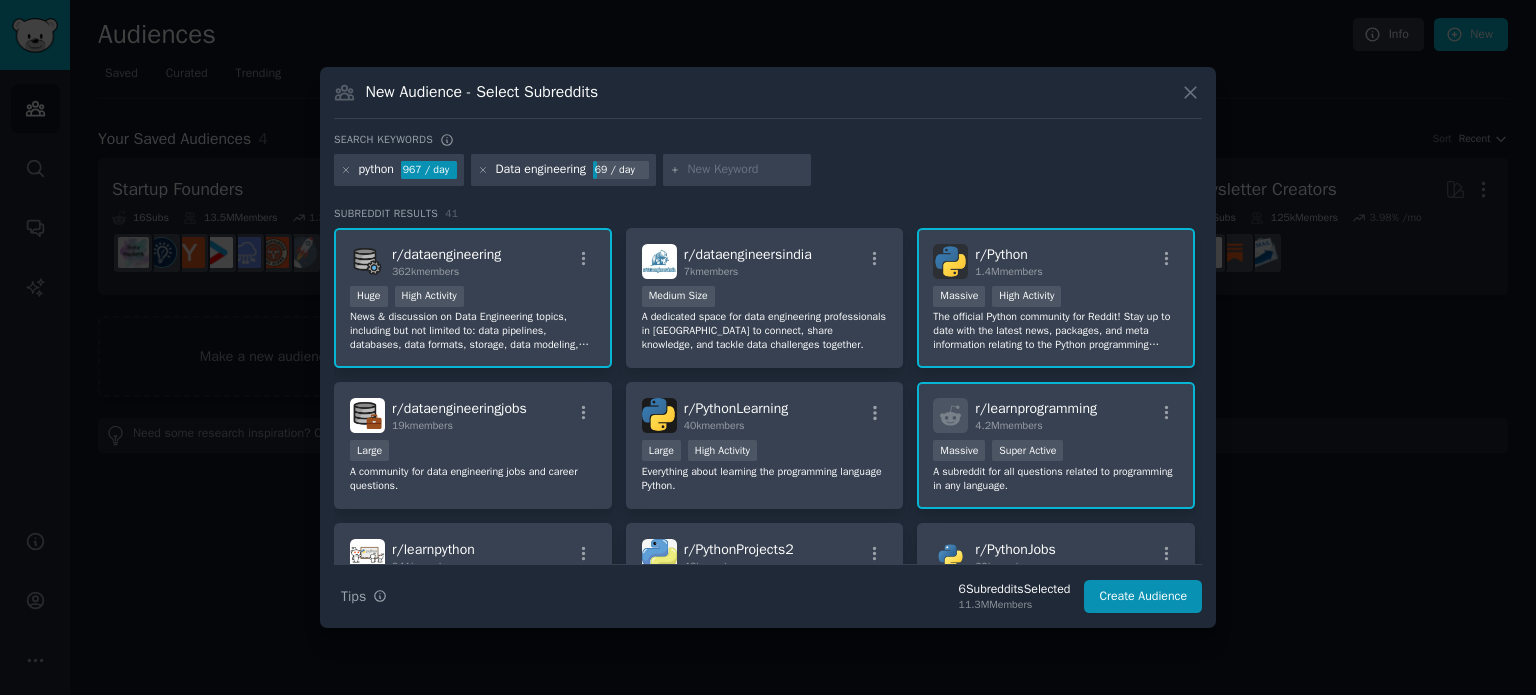 click on "r/ learnprogramming 4.2M  members" at bounding box center (1056, 415) 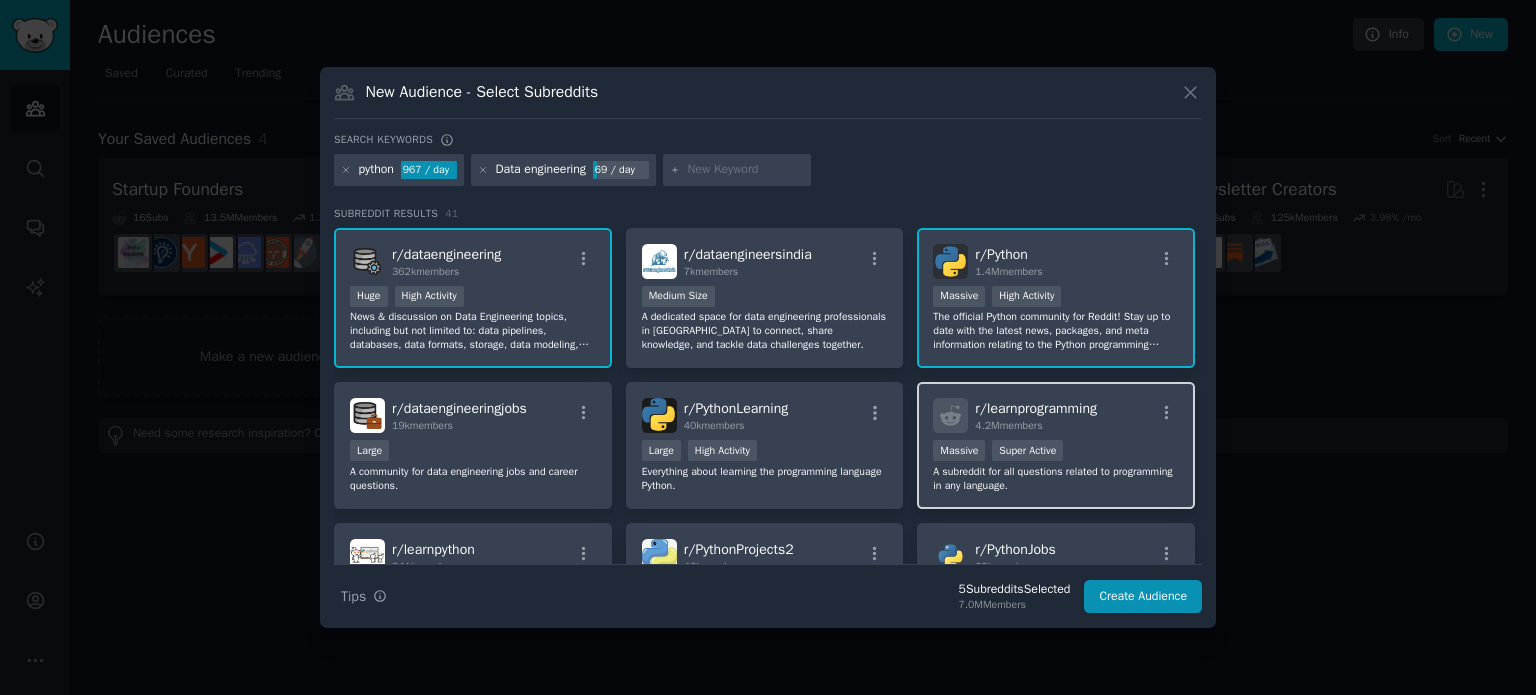 click on ">= 95th percentile for submissions / day Massive Super Active" at bounding box center [1056, 452] 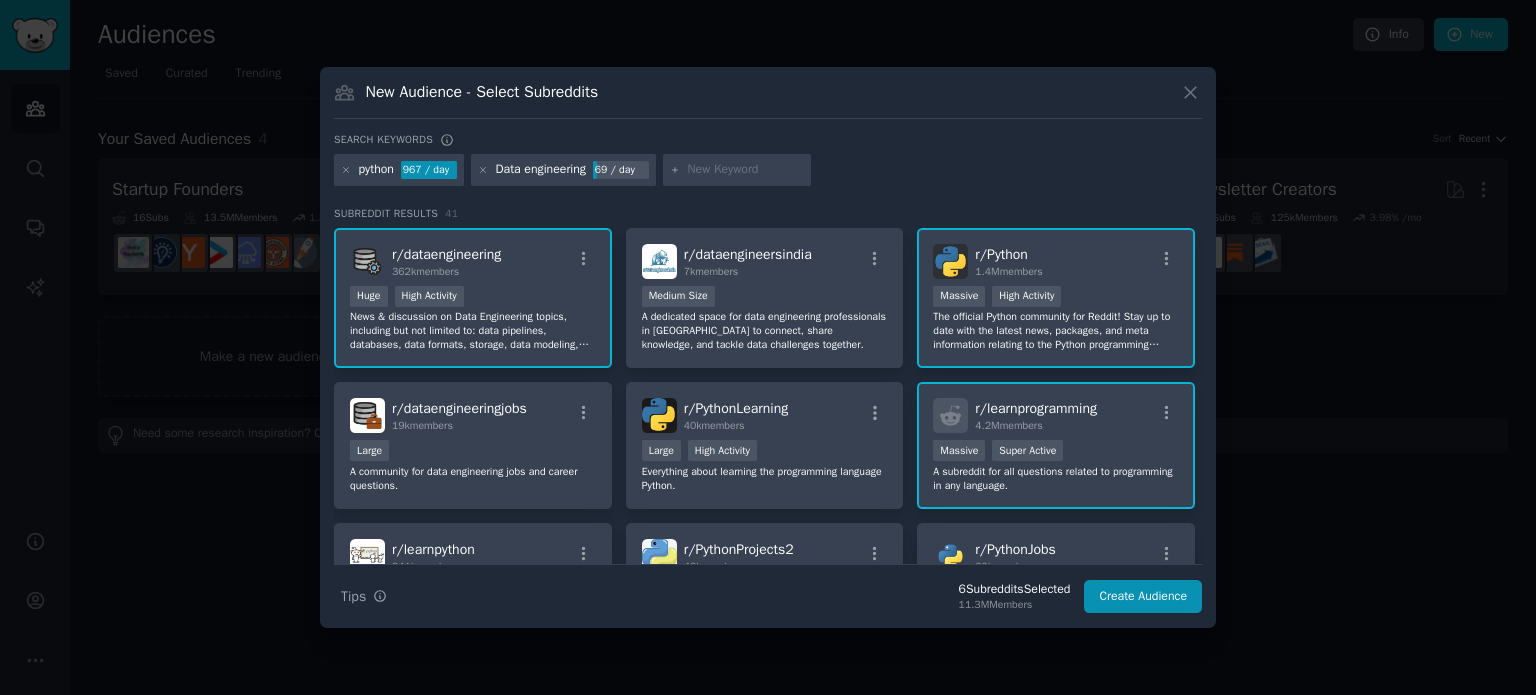 click at bounding box center [746, 170] 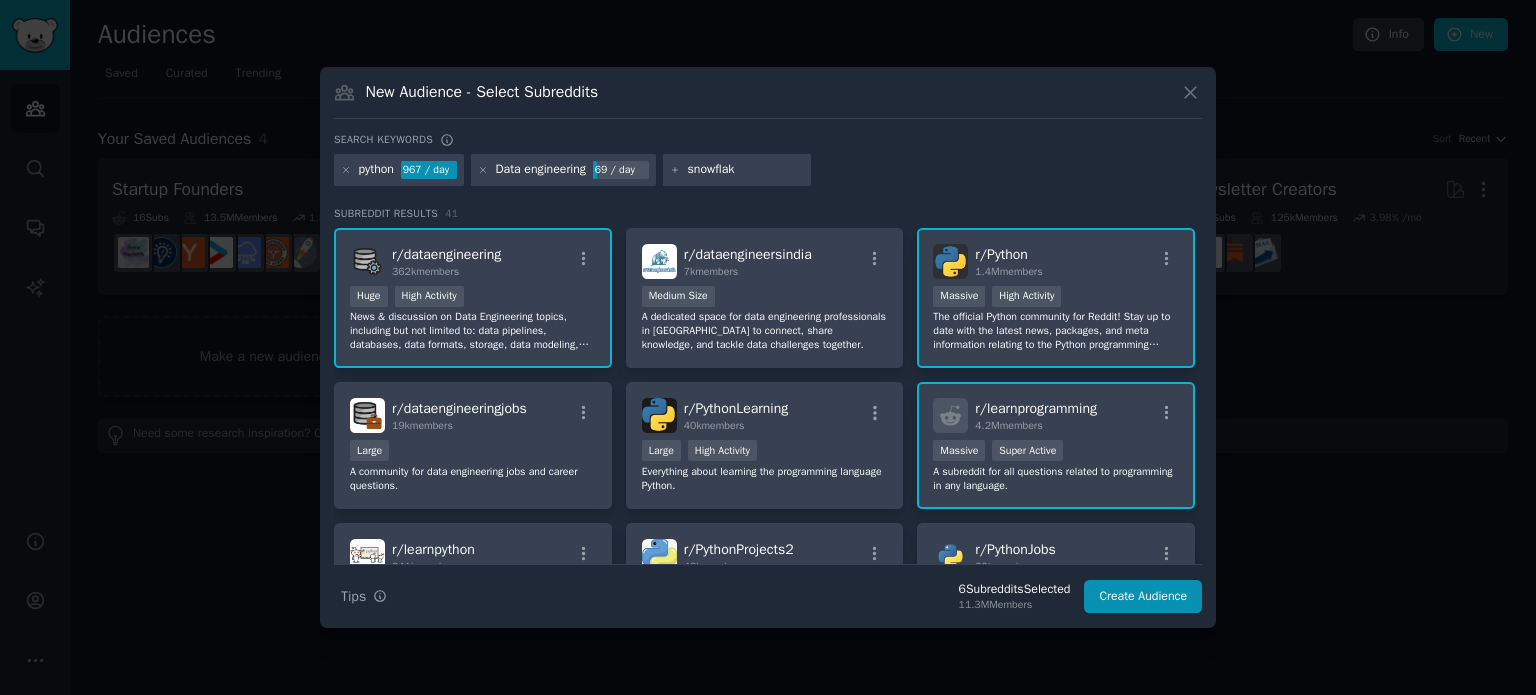 type on "snowflake" 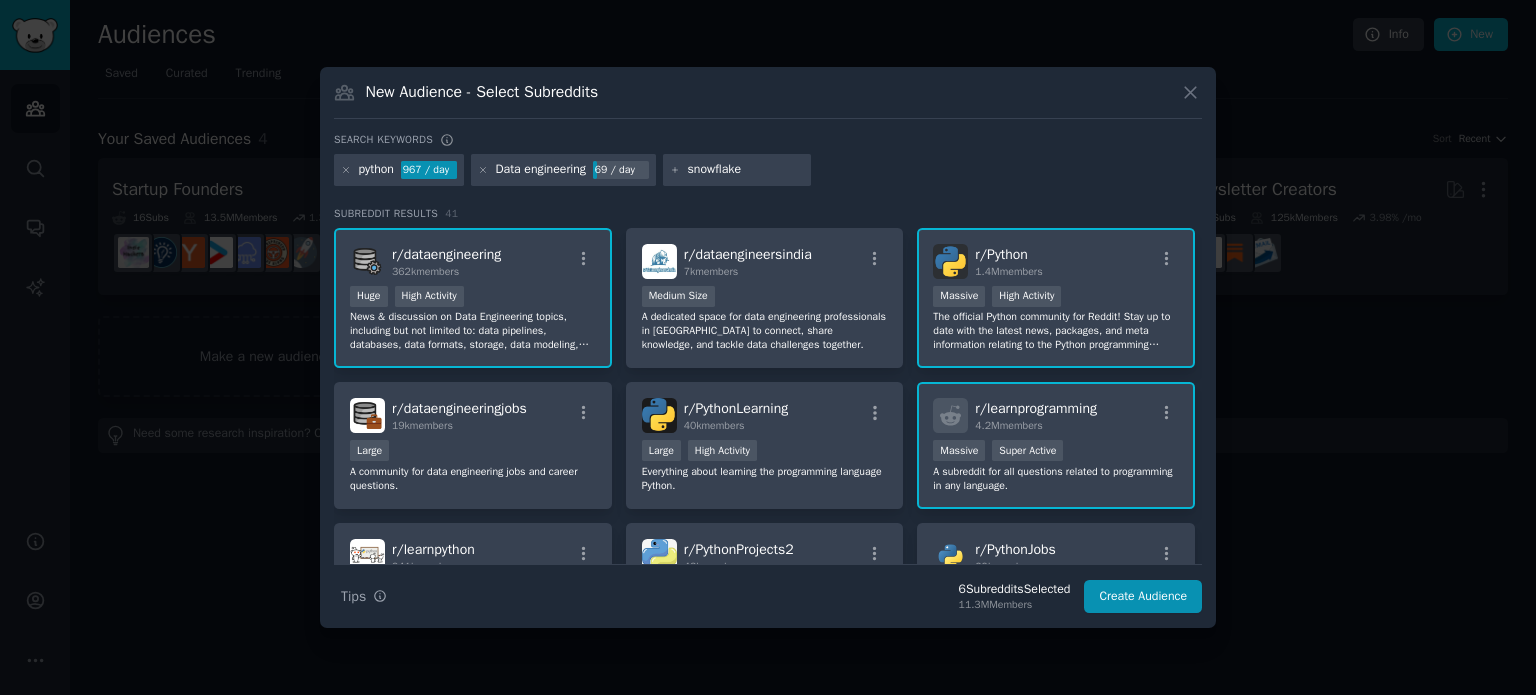 type 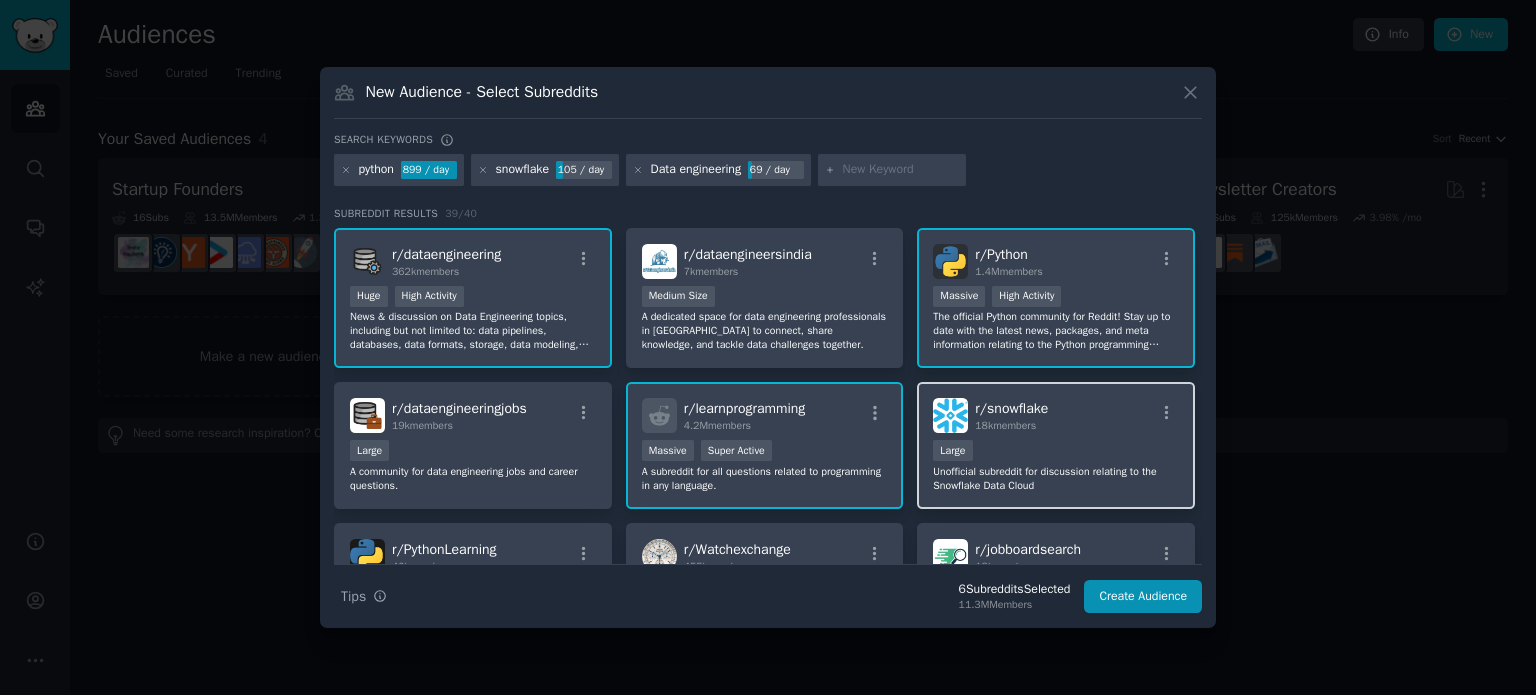 click on "r/ snowflake 18k  members" at bounding box center (1056, 415) 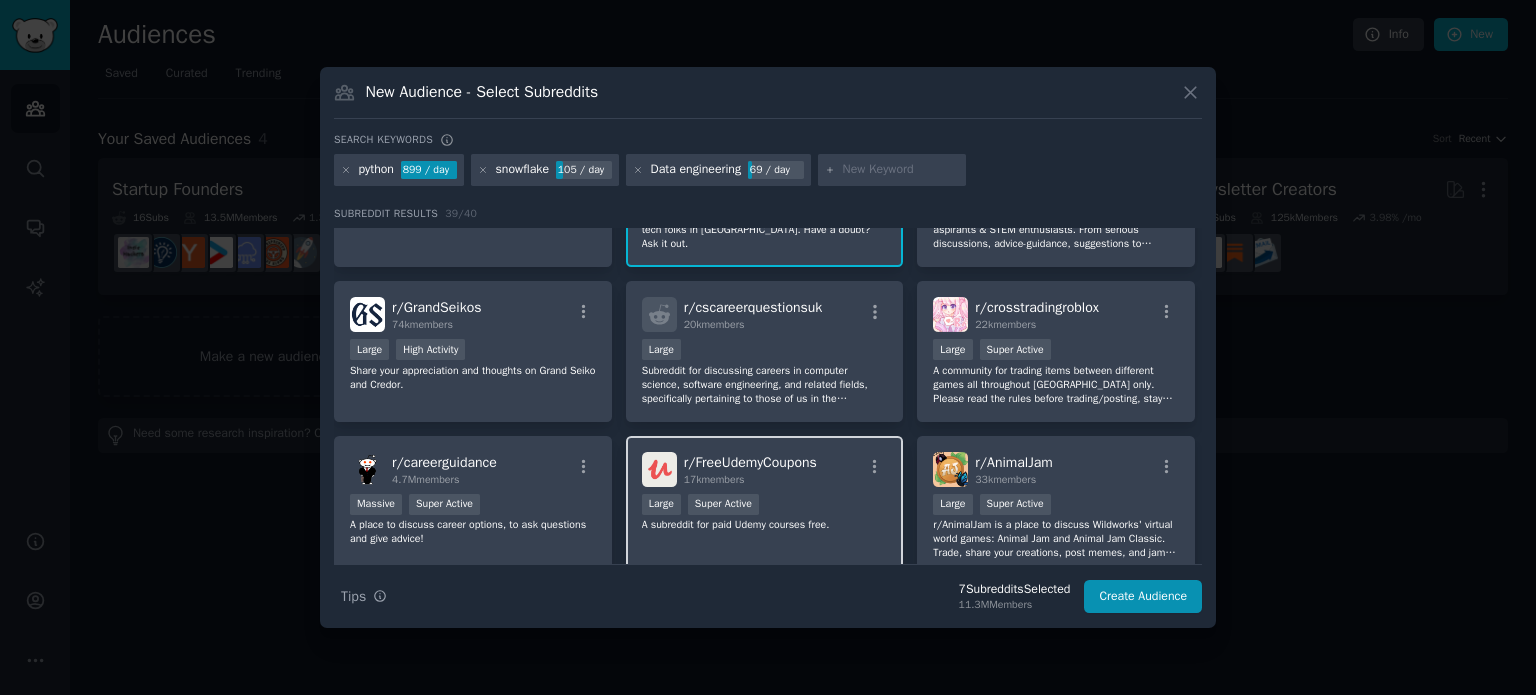 scroll, scrollTop: 1676, scrollLeft: 0, axis: vertical 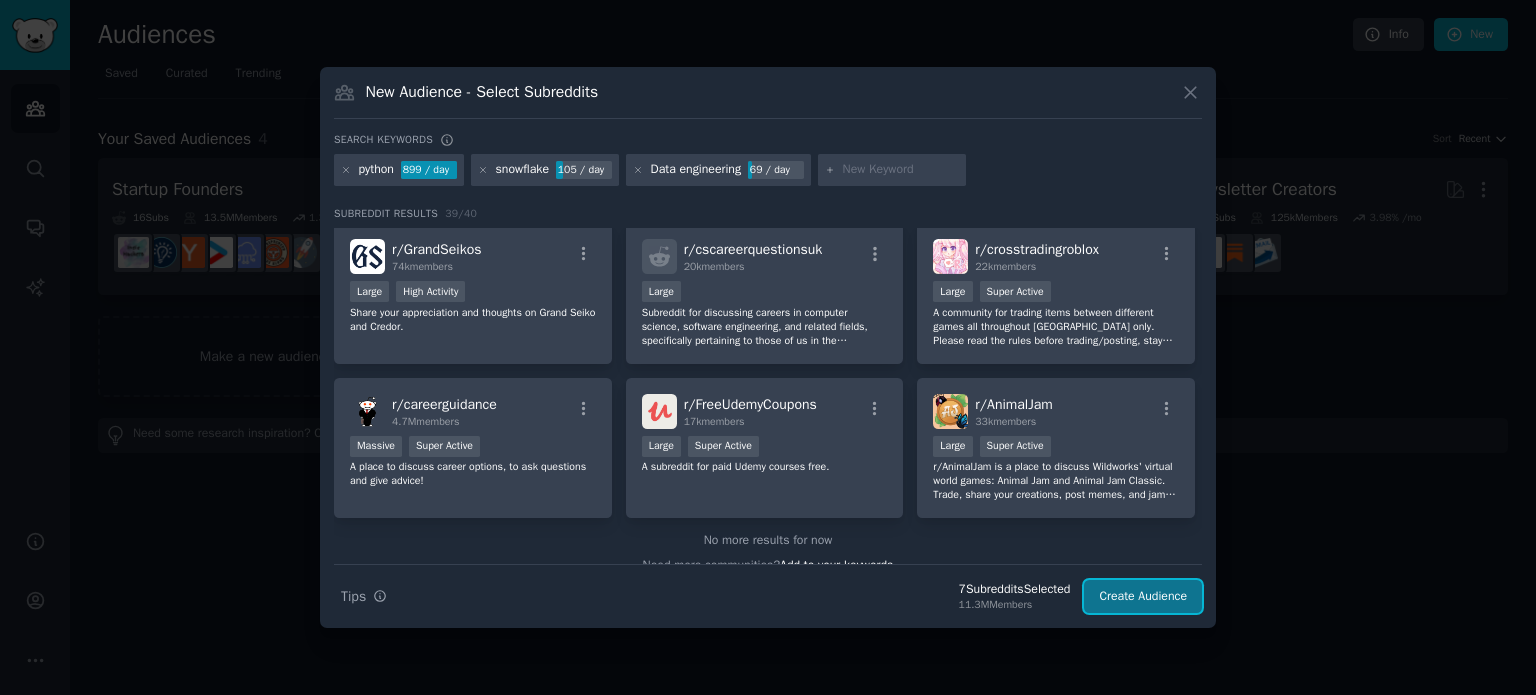 click on "Create Audience" at bounding box center [1143, 597] 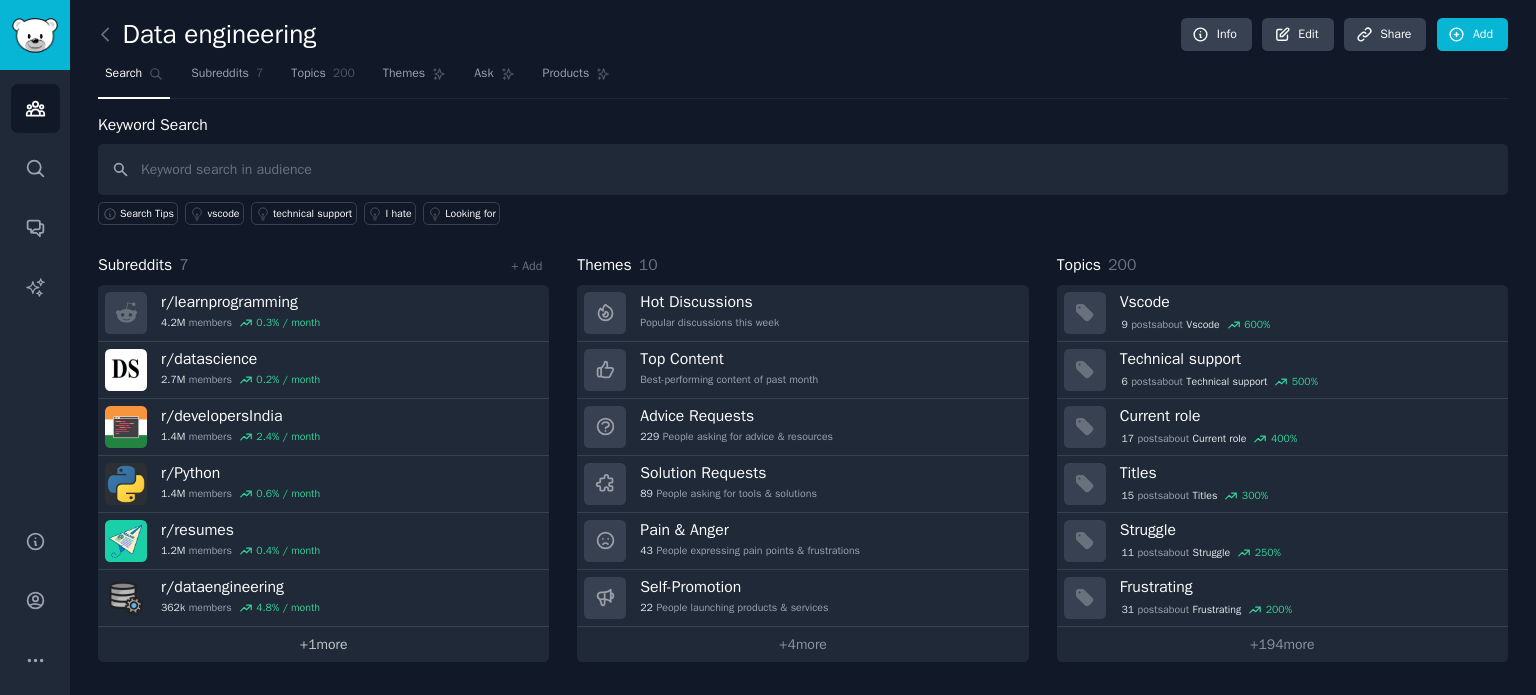 click on "+  1  more" at bounding box center [323, 644] 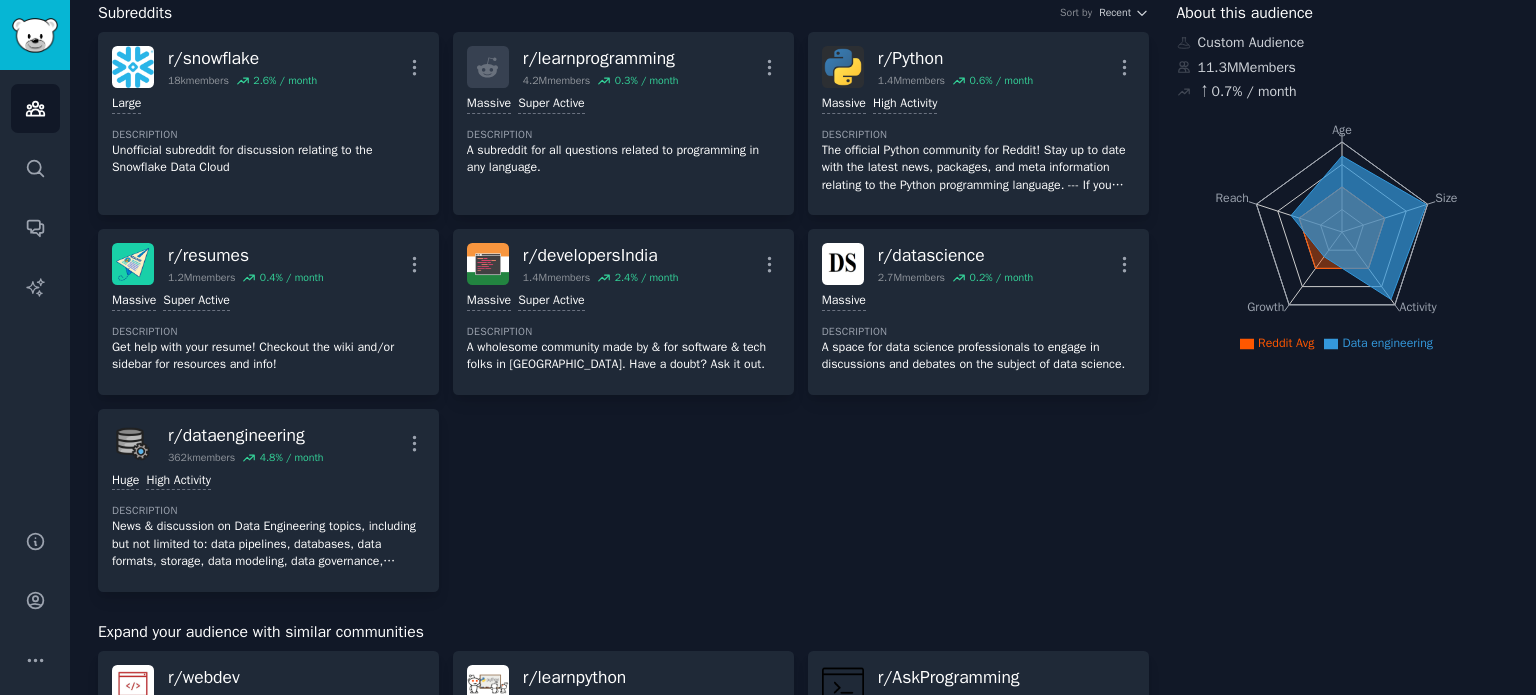 scroll, scrollTop: 0, scrollLeft: 0, axis: both 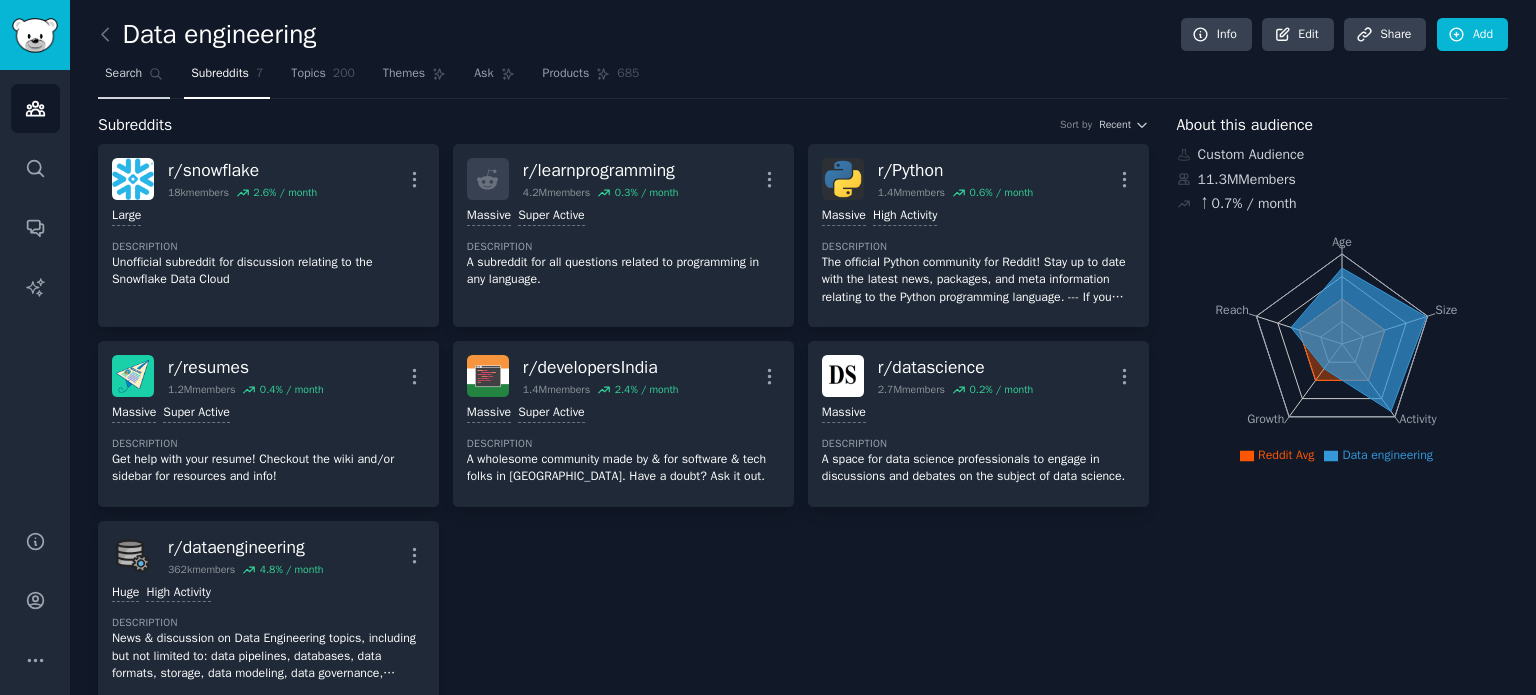 click on "Search" at bounding box center (123, 74) 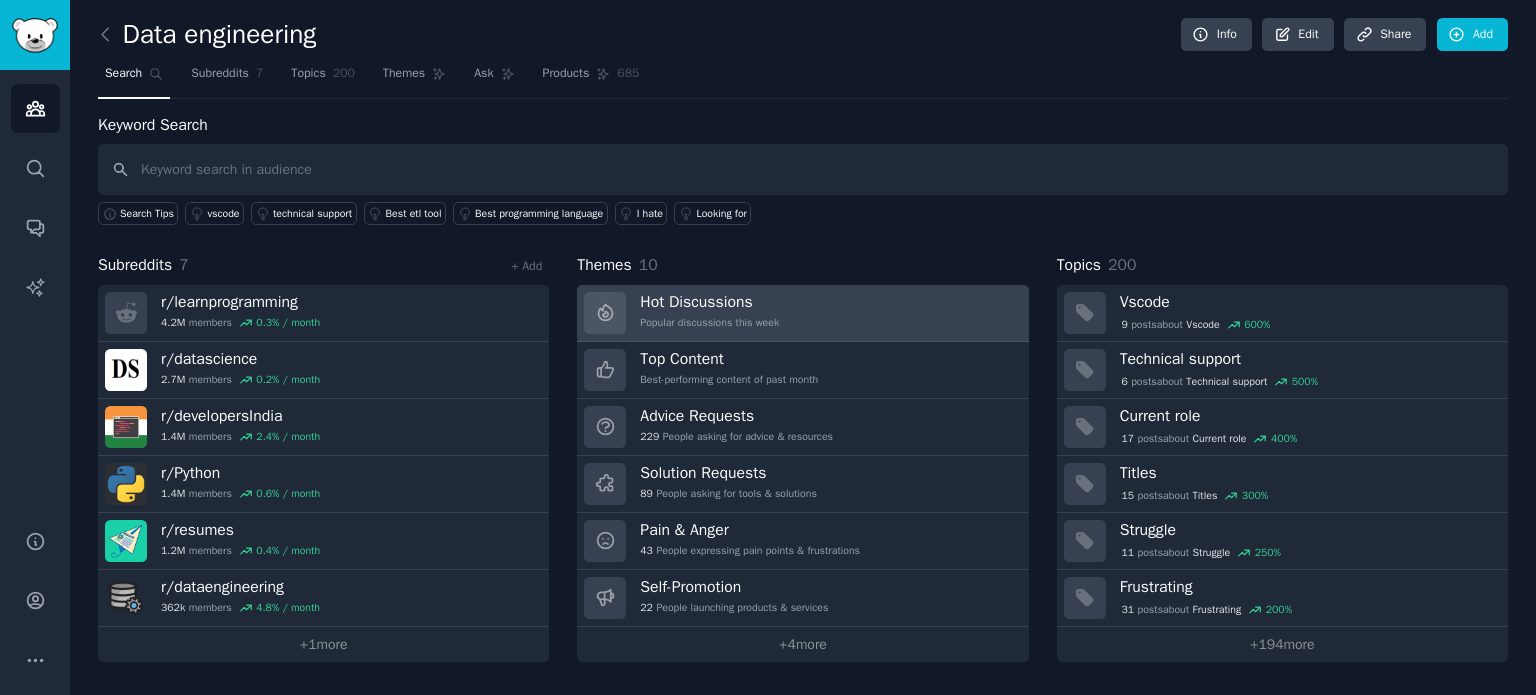 click on "Hot Discussions Popular discussions this week" at bounding box center [802, 313] 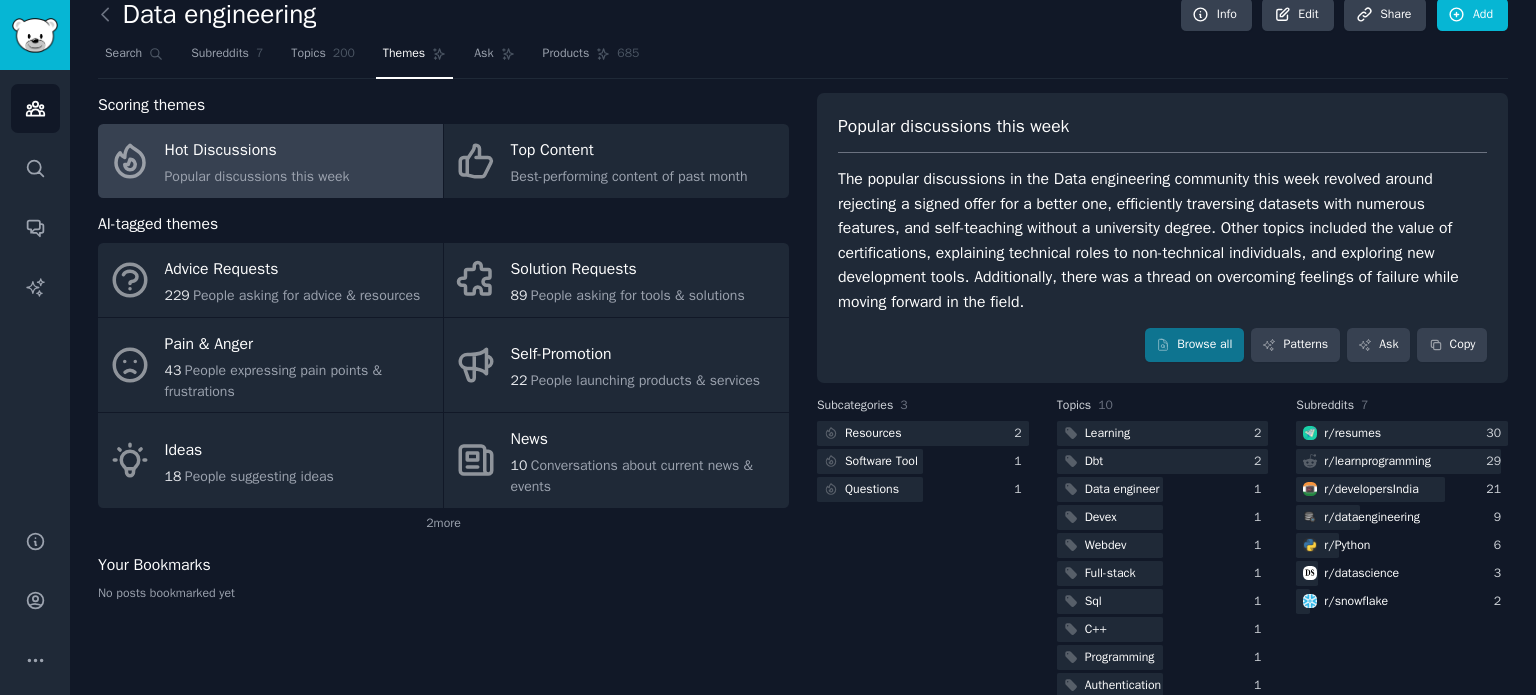 scroll, scrollTop: 52, scrollLeft: 0, axis: vertical 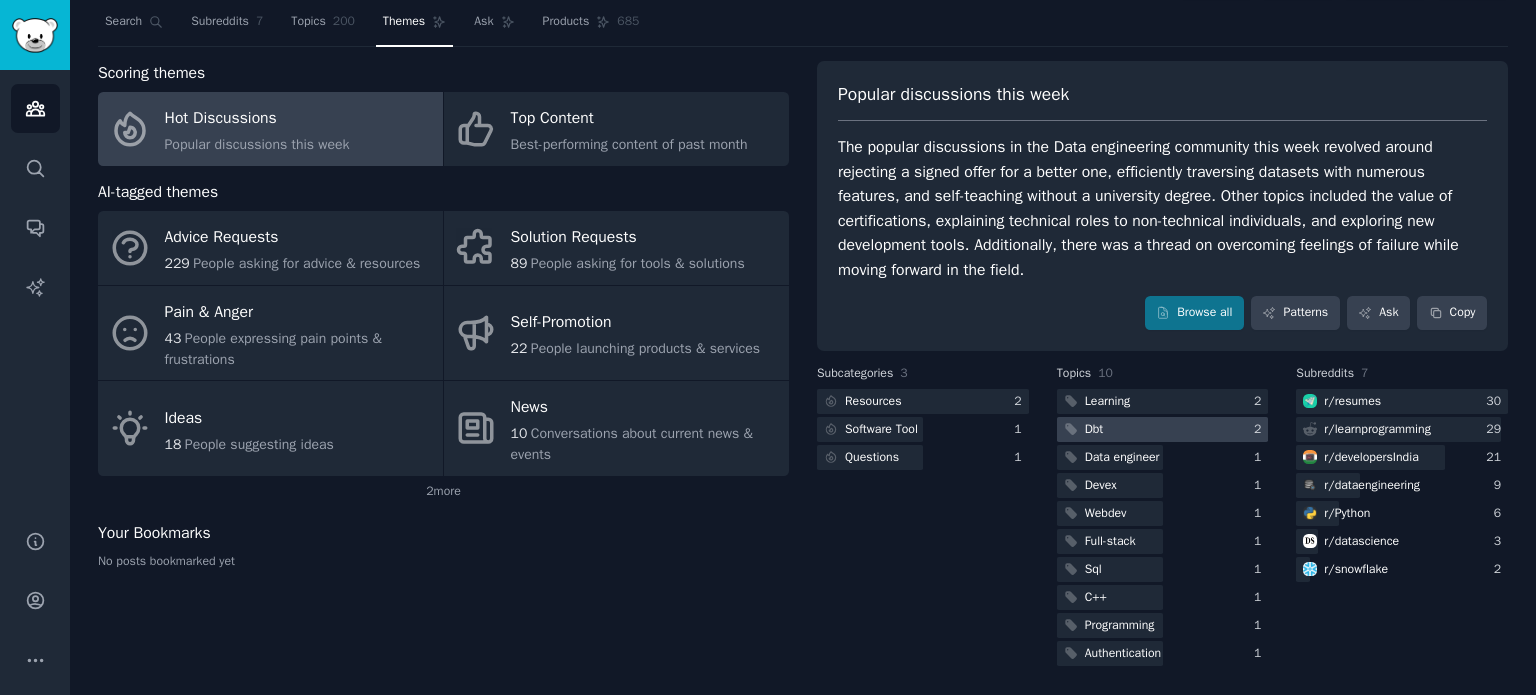click at bounding box center [1163, 429] 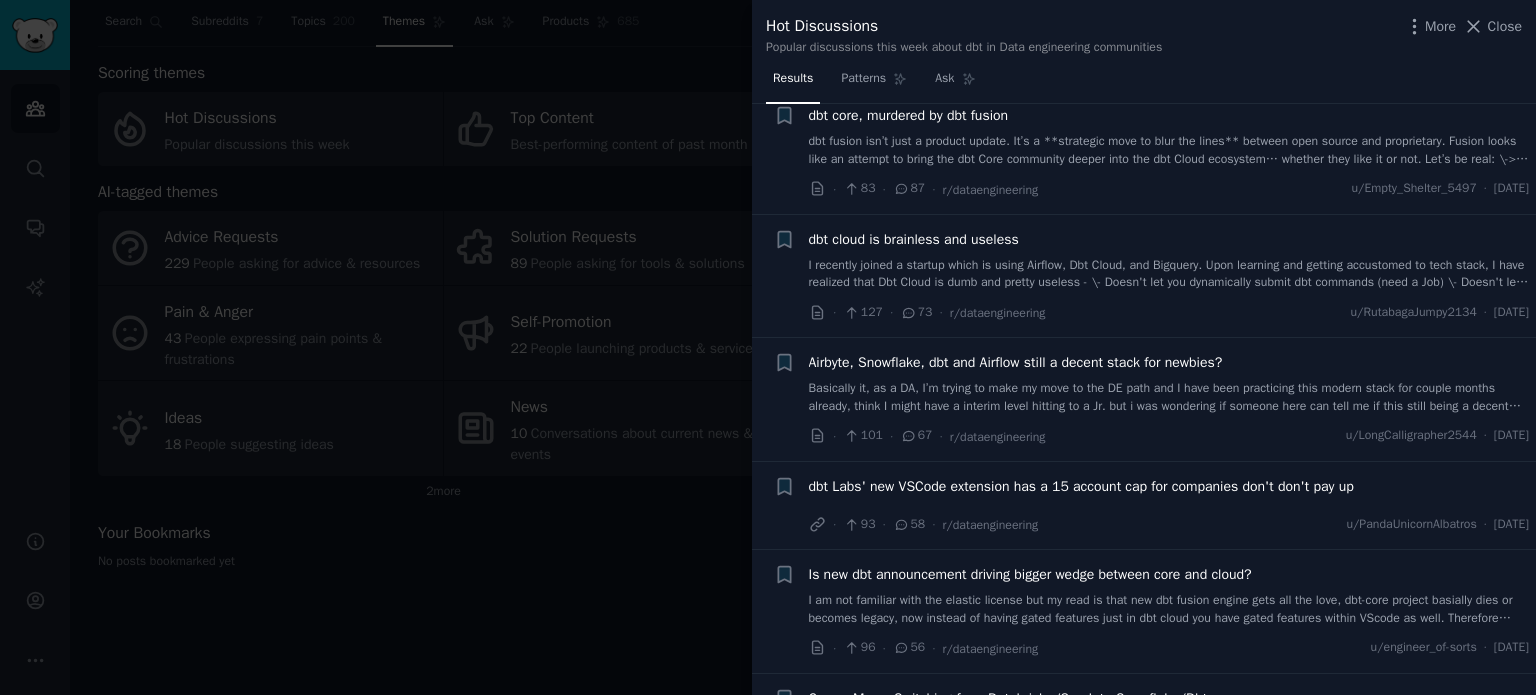 scroll, scrollTop: 0, scrollLeft: 0, axis: both 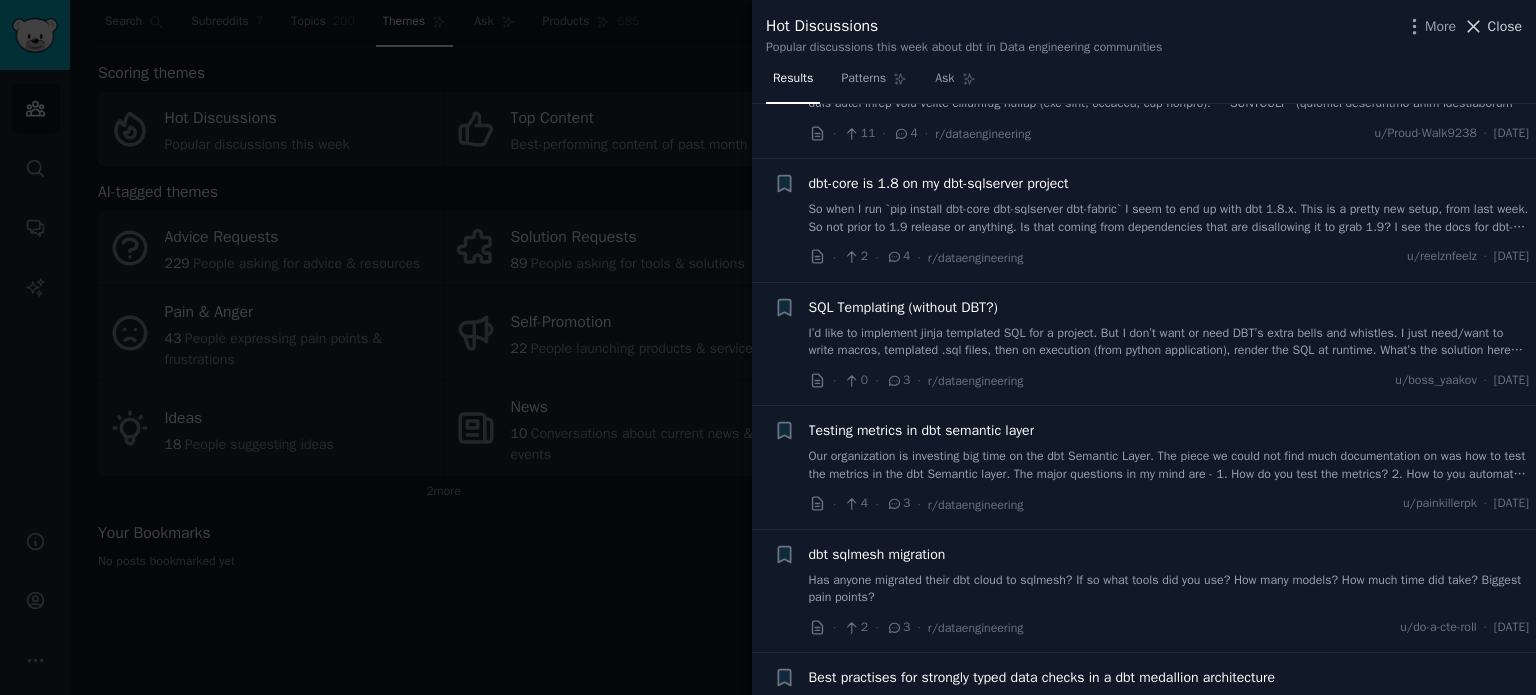 click 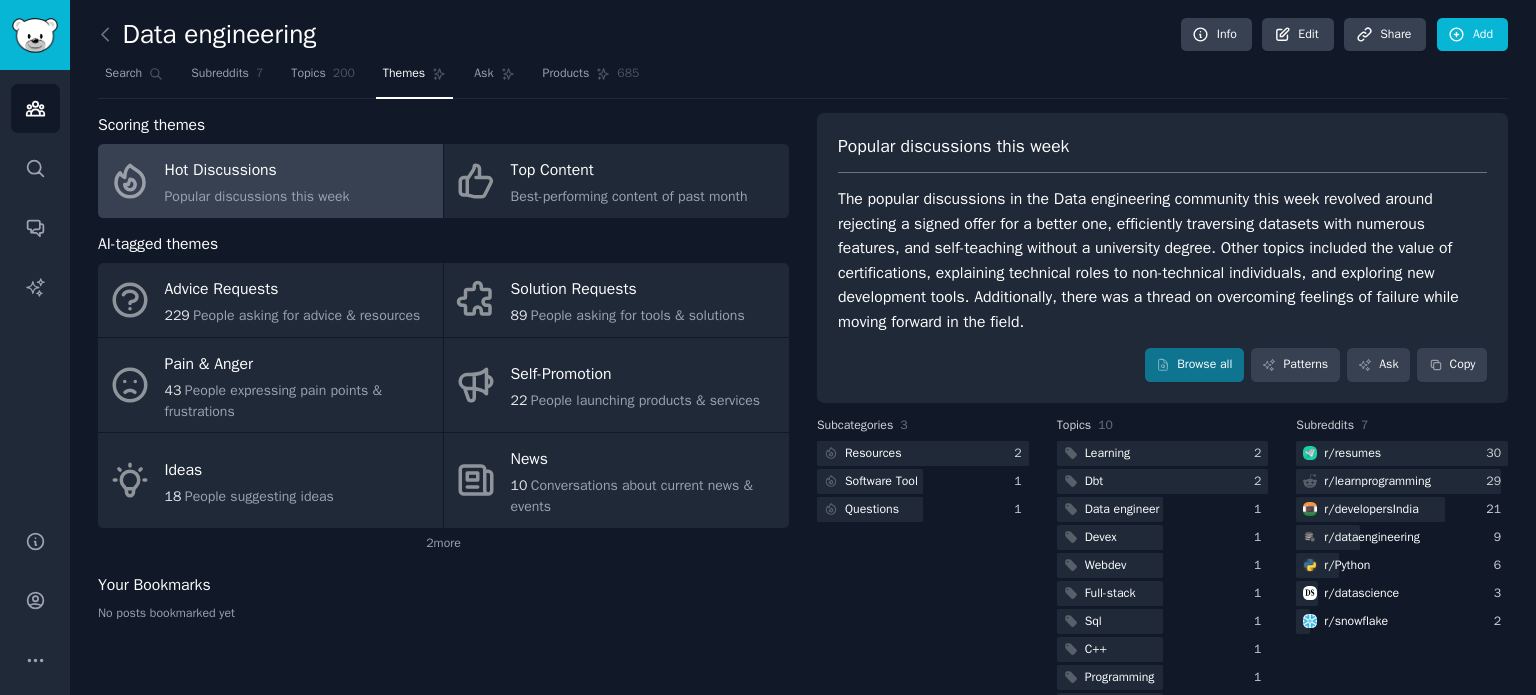 scroll, scrollTop: 0, scrollLeft: 0, axis: both 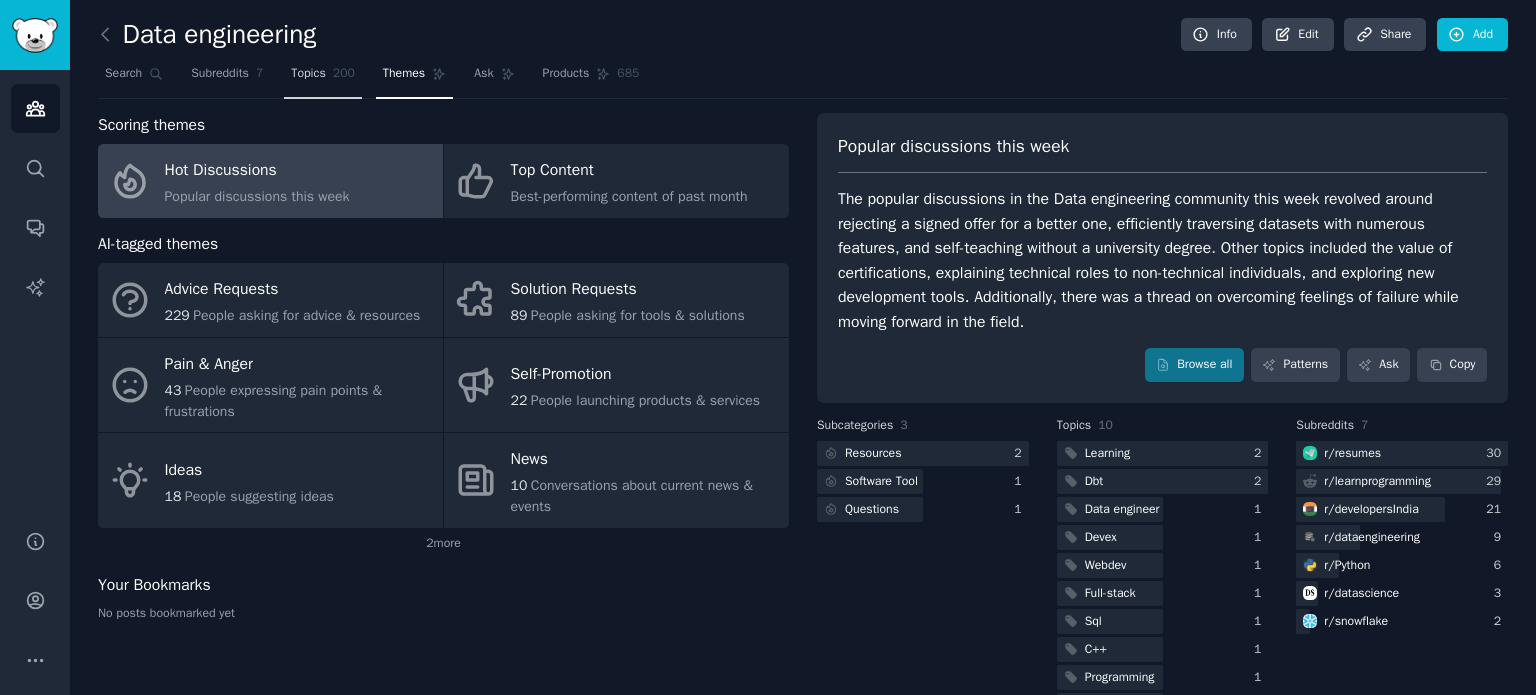 click on "200" 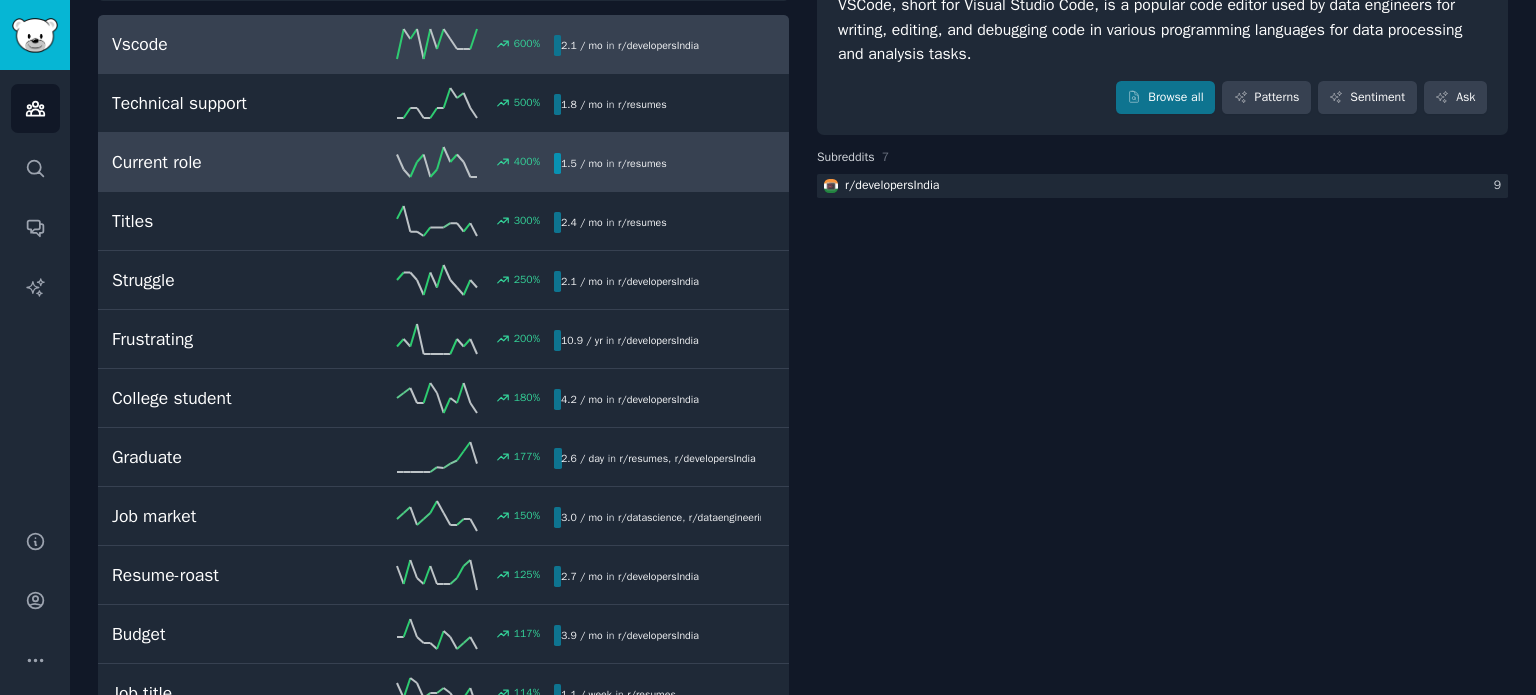 scroll, scrollTop: 200, scrollLeft: 0, axis: vertical 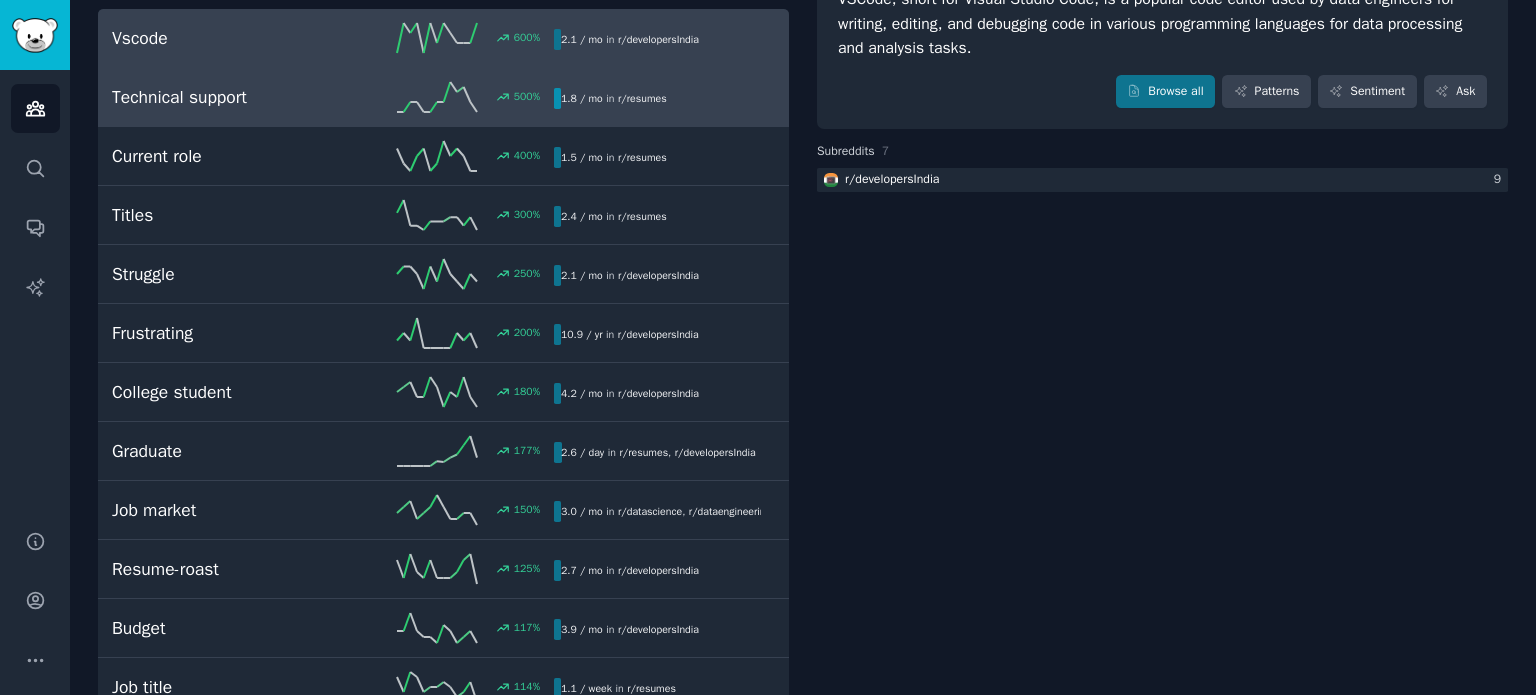 click on "Technical support 500 % 1.8 / mo  in    r/ resumes" at bounding box center (443, 97) 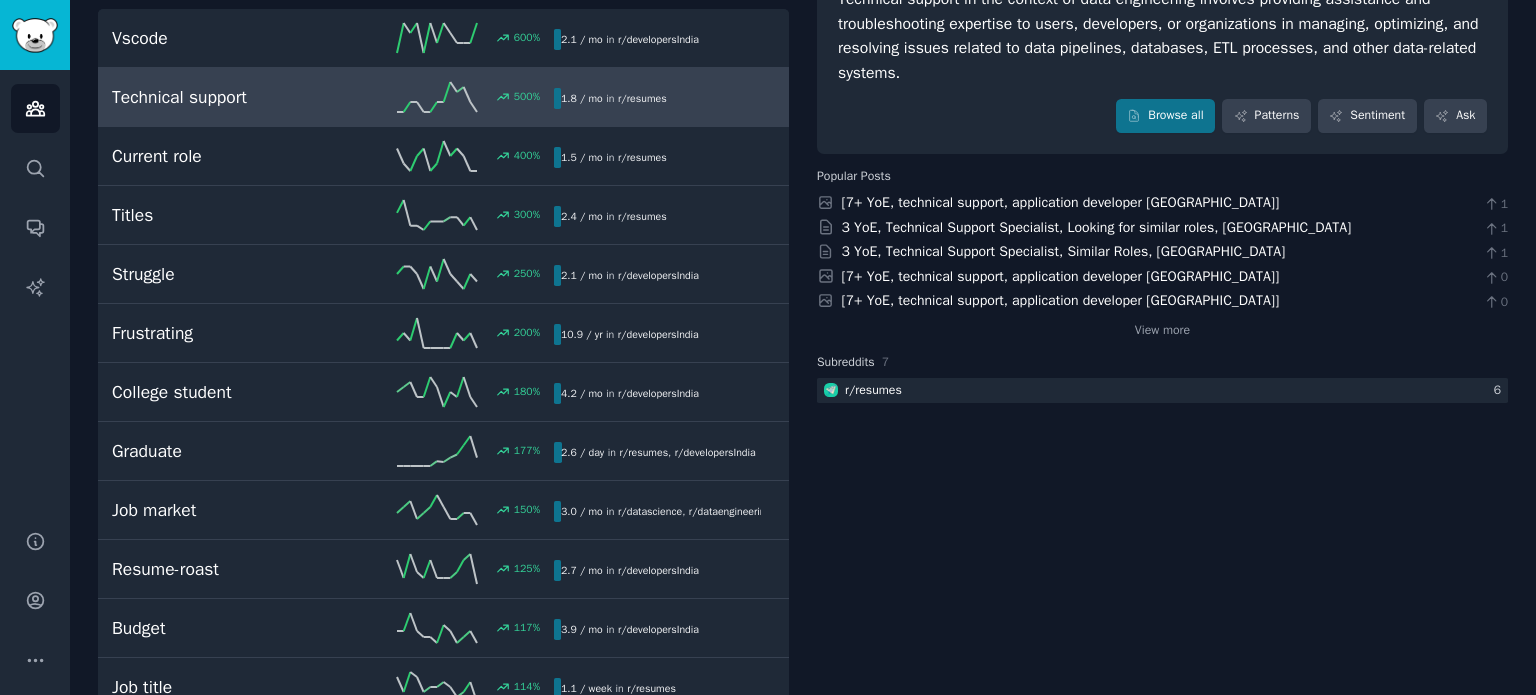 scroll, scrollTop: 0, scrollLeft: 0, axis: both 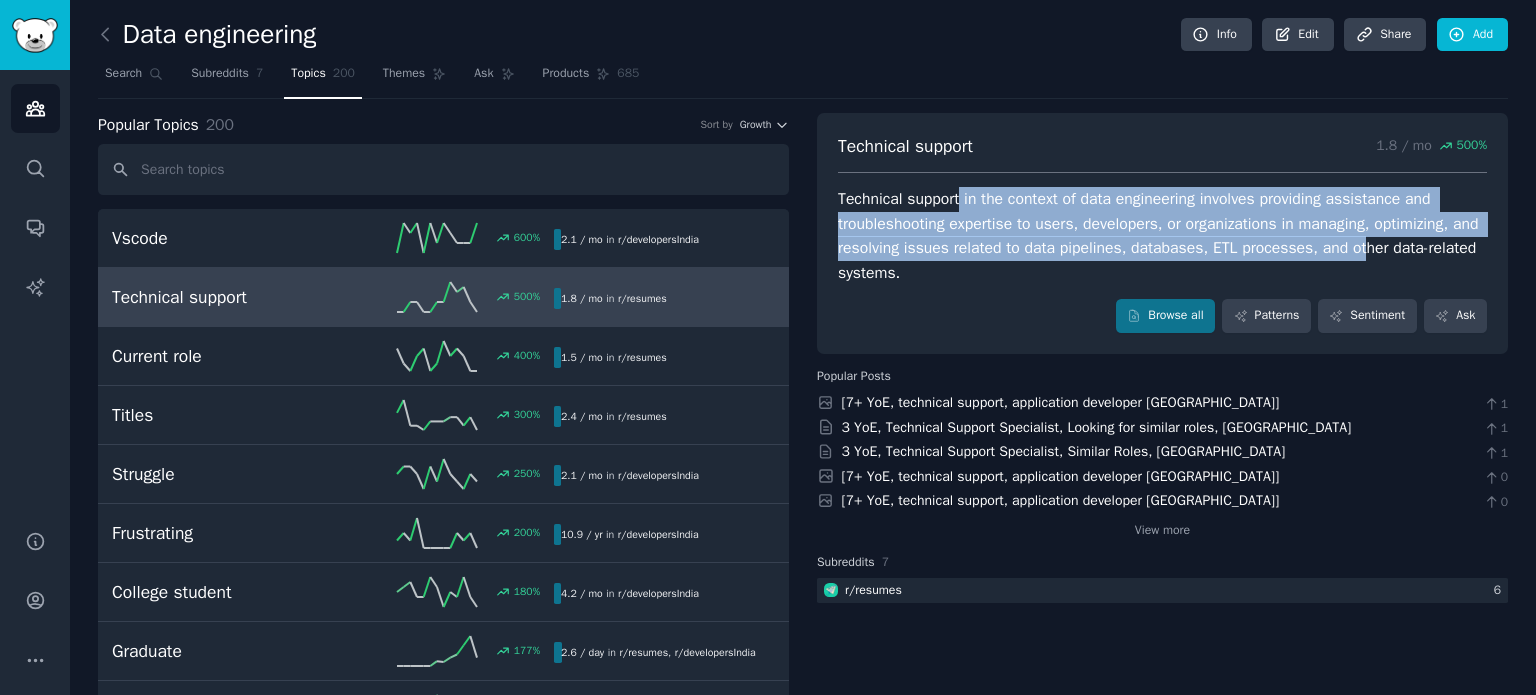 drag, startPoint x: 957, startPoint y: 196, endPoint x: 1384, endPoint y: 247, distance: 430.03488 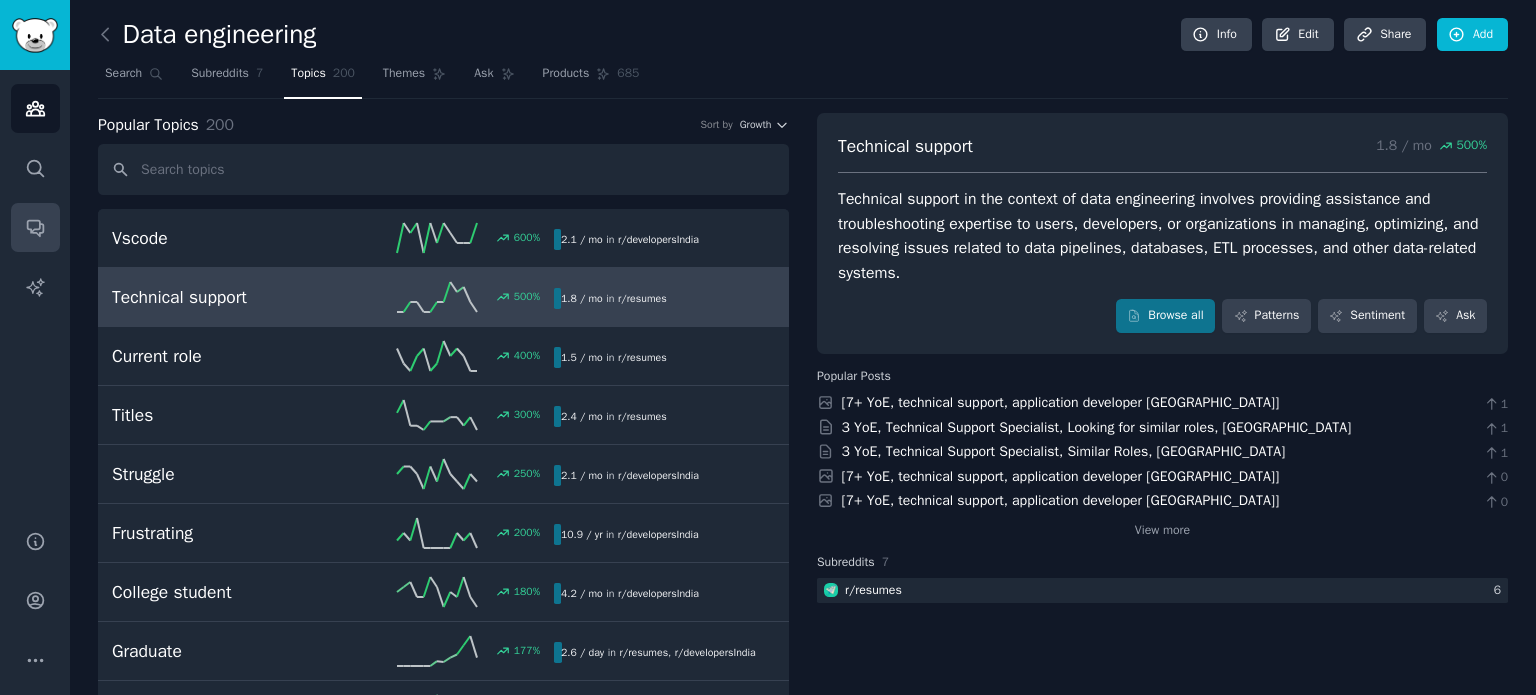 scroll, scrollTop: 0, scrollLeft: 0, axis: both 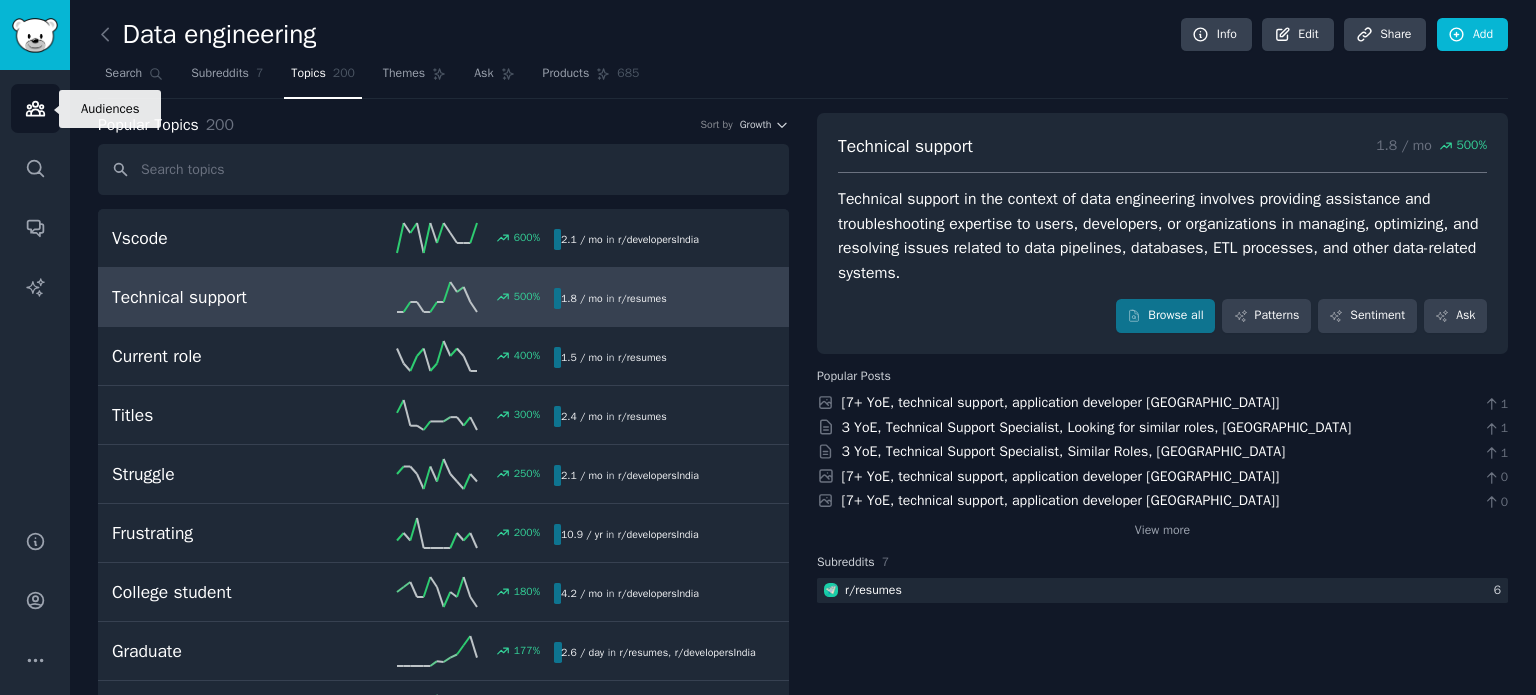 click 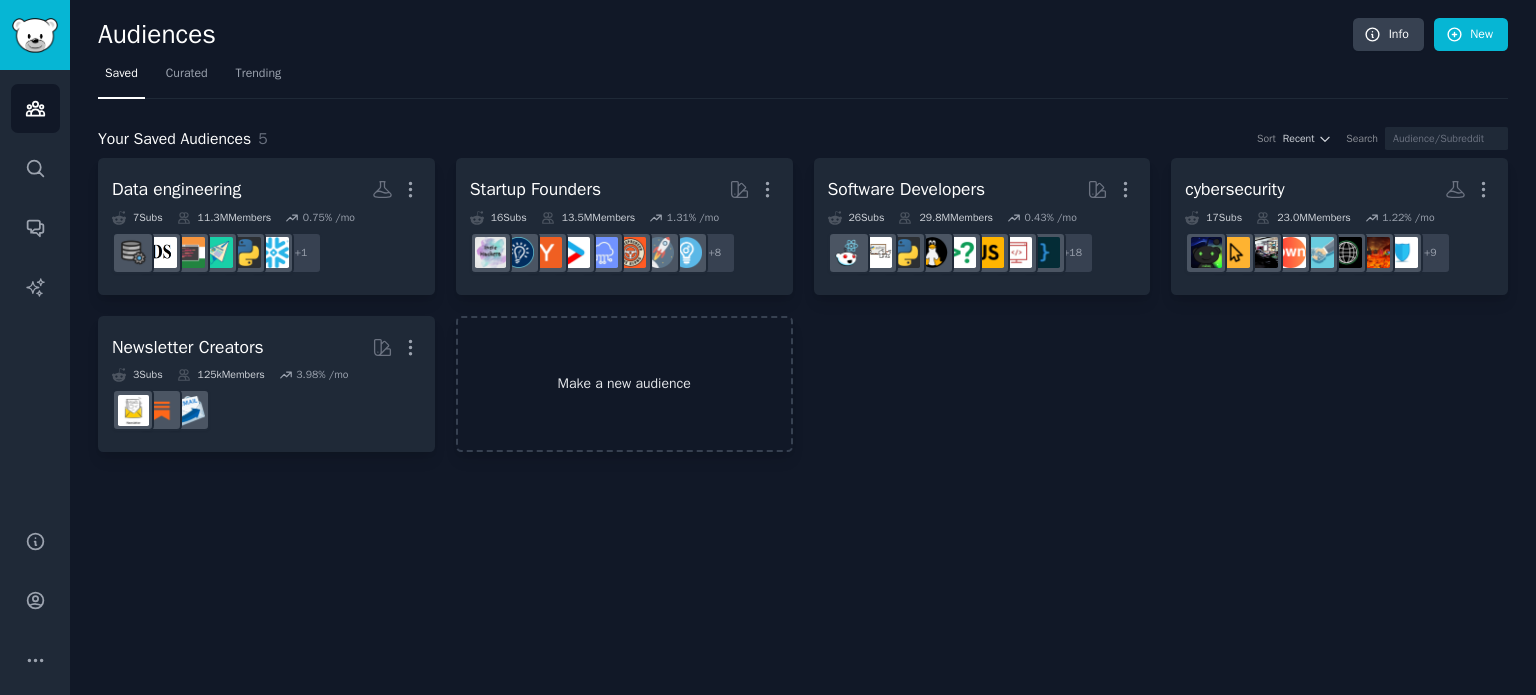 click on "Make a new audience" at bounding box center (624, 384) 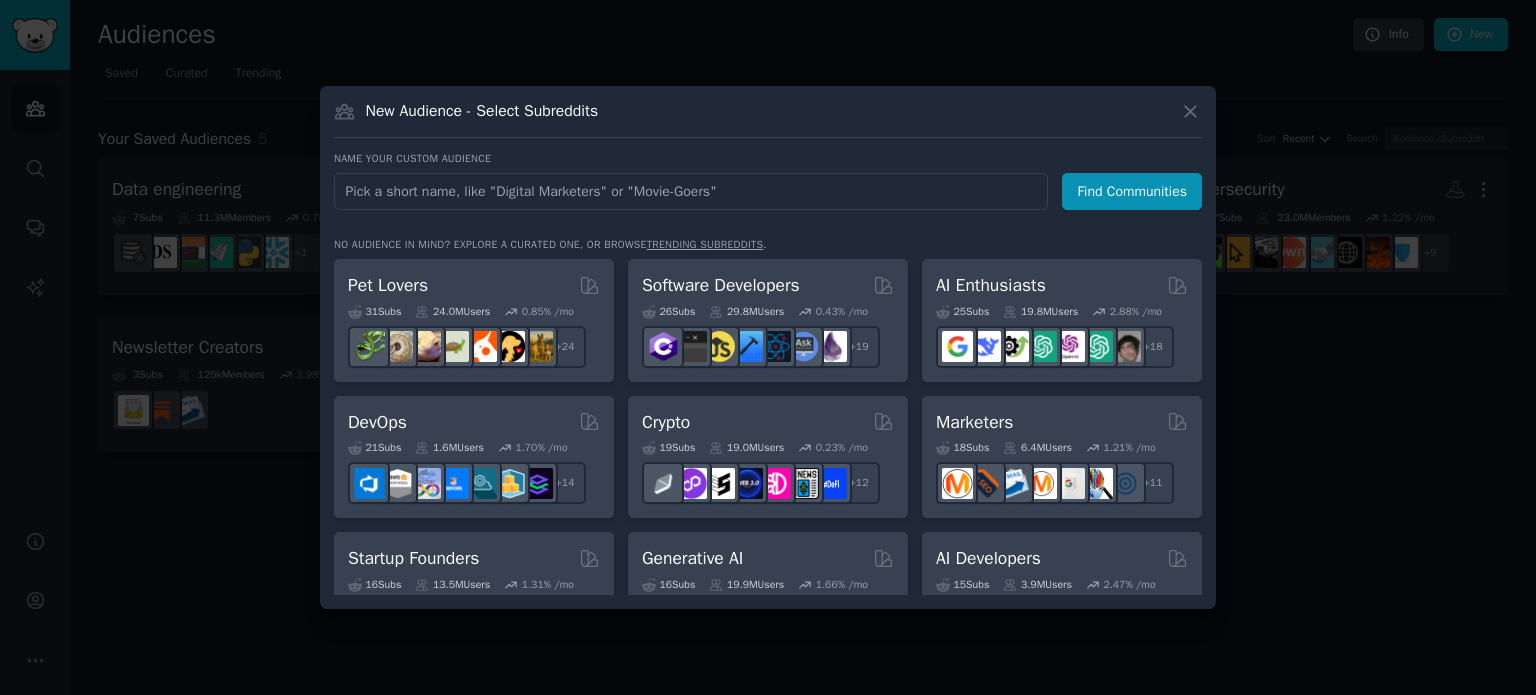 click at bounding box center (691, 191) 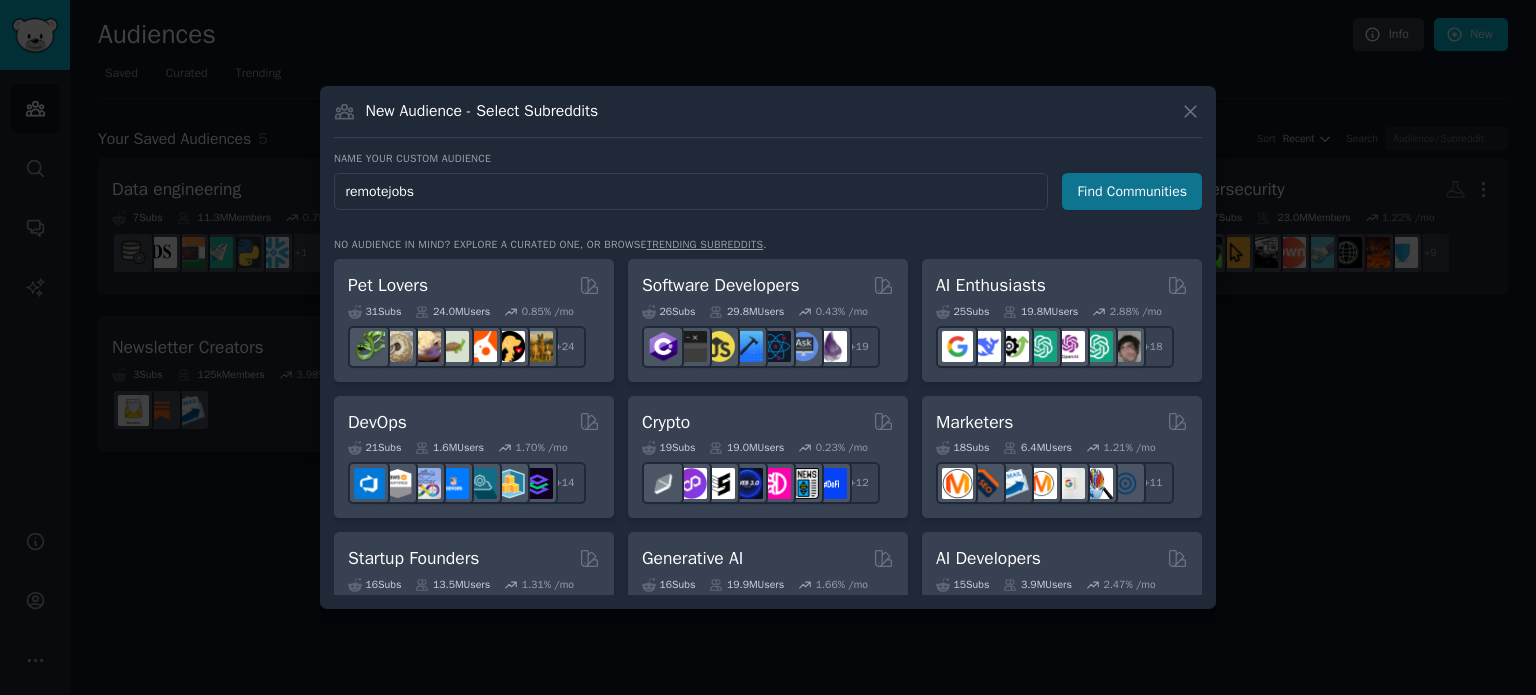 type on "remotejobs" 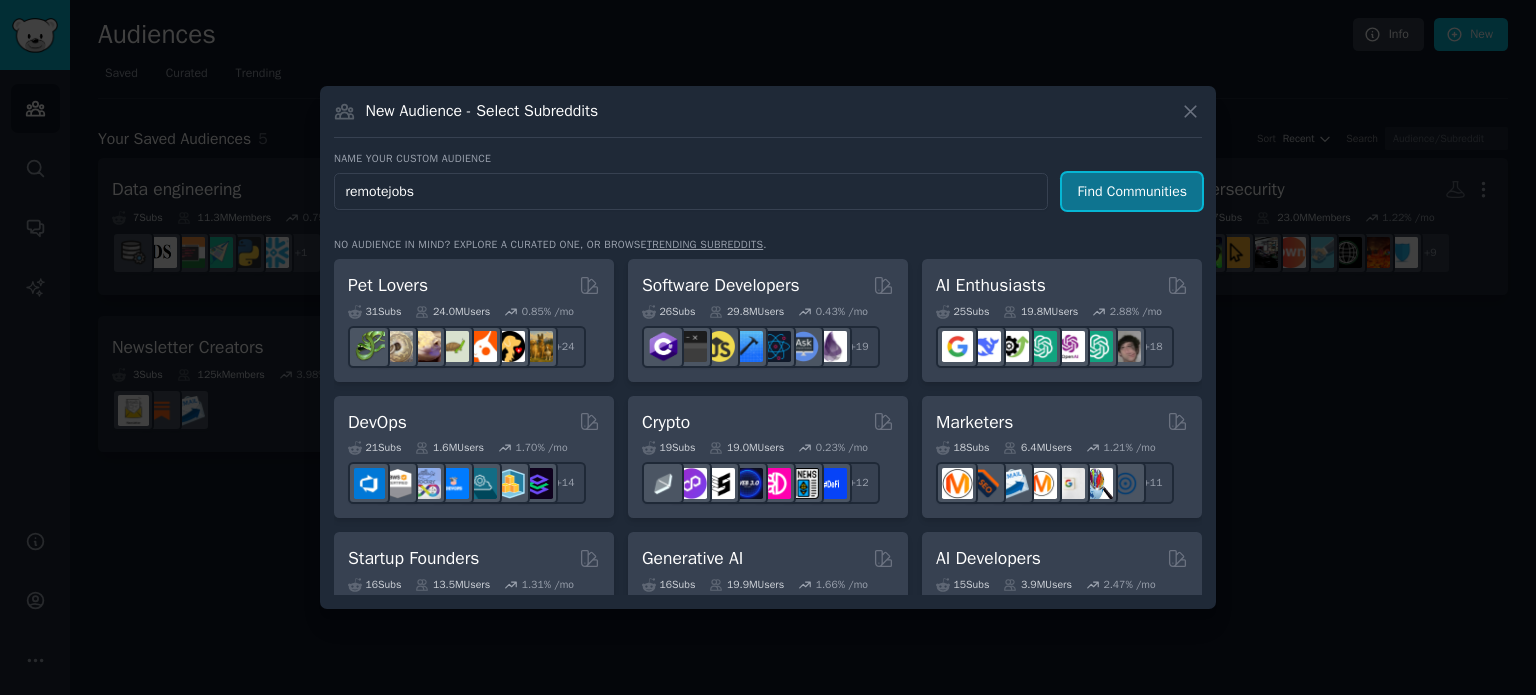 click on "Find Communities" at bounding box center [1132, 191] 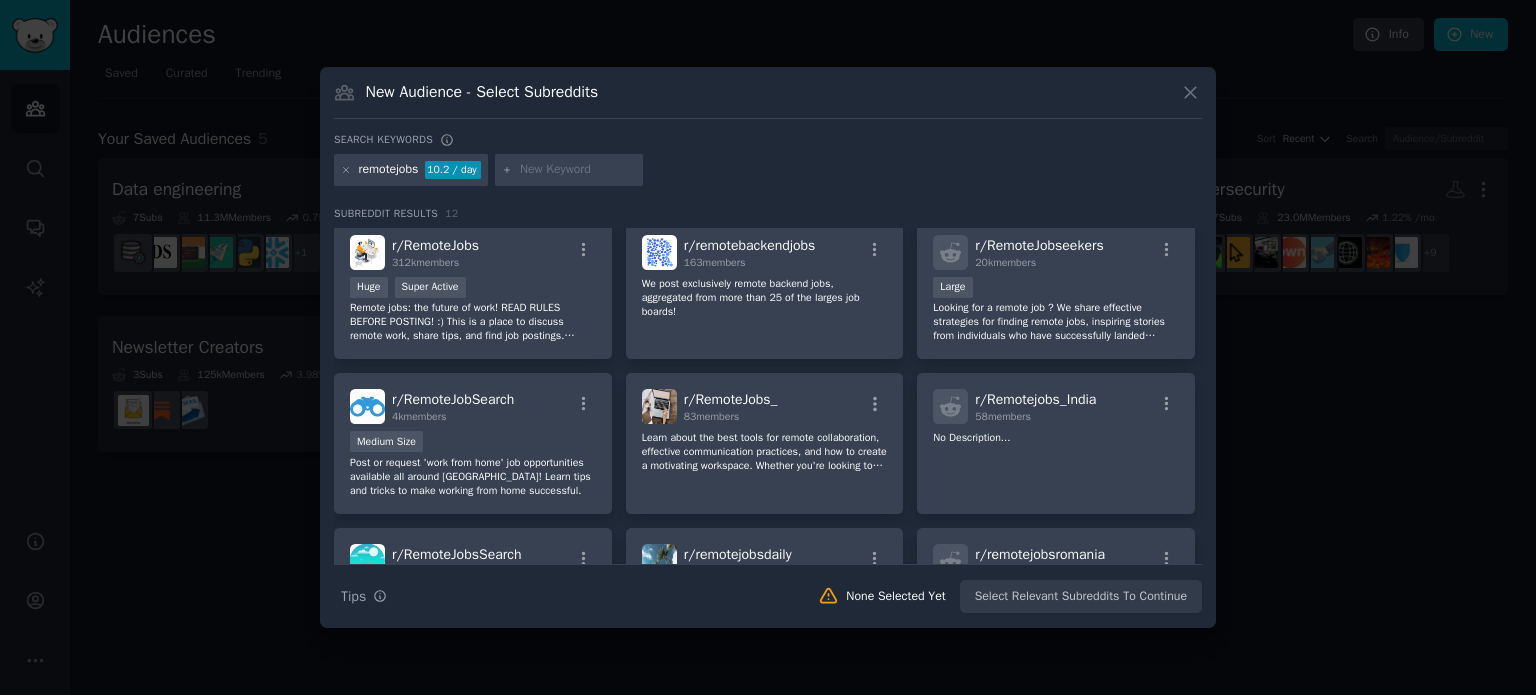 scroll, scrollTop: 0, scrollLeft: 0, axis: both 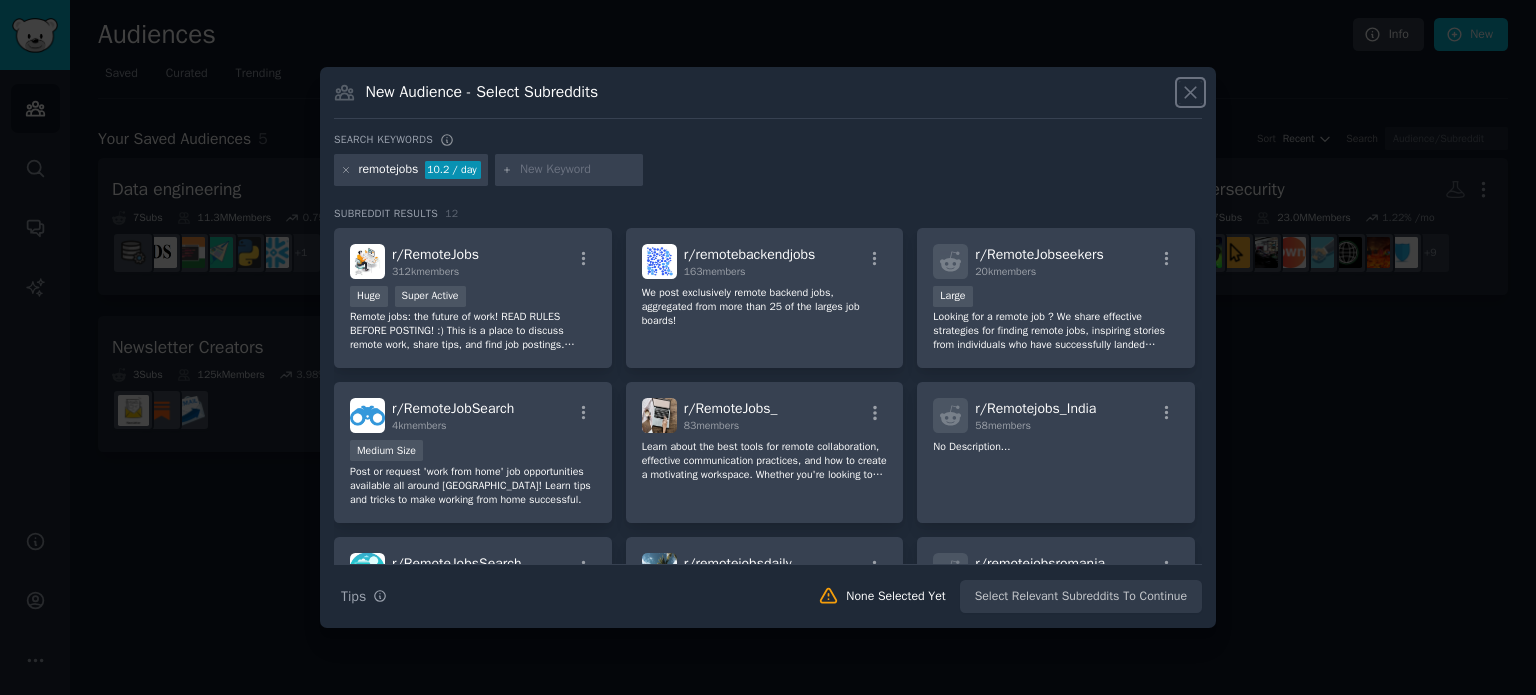 click 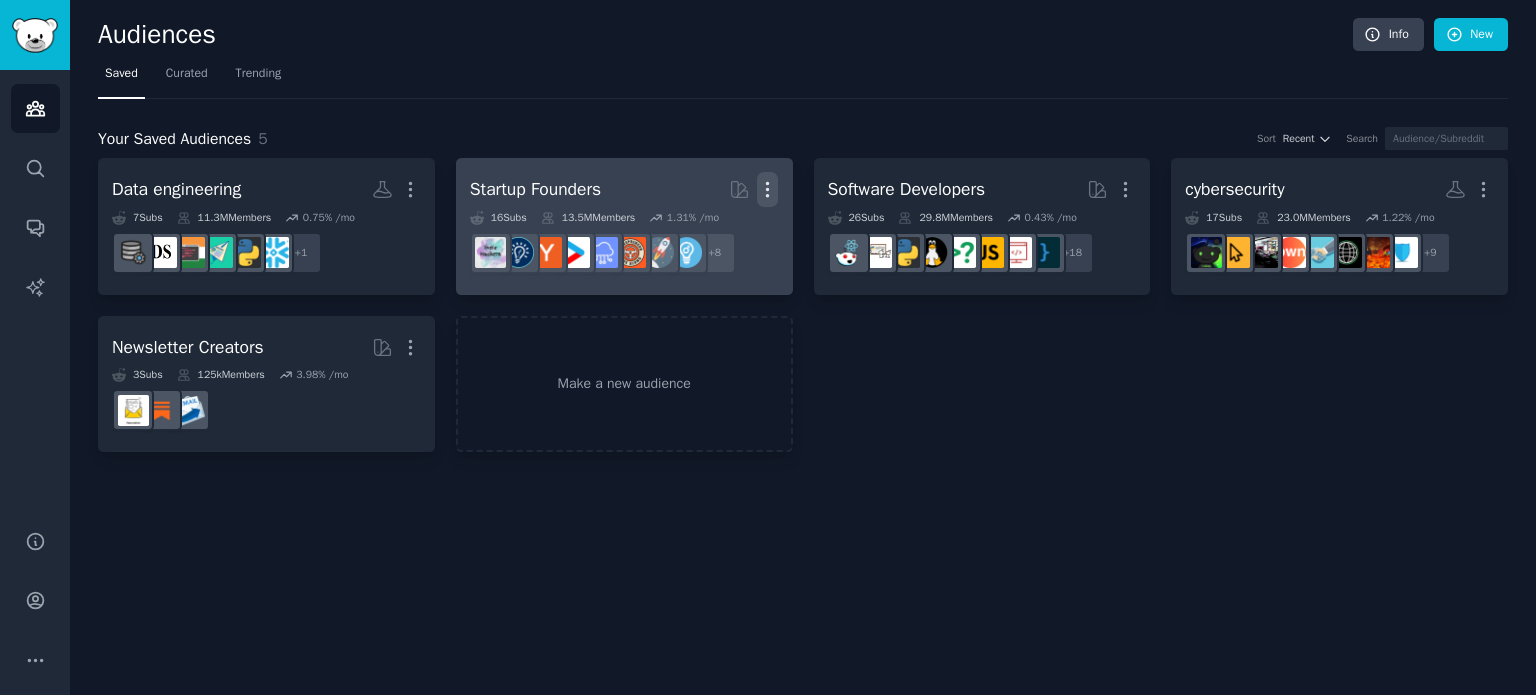 click 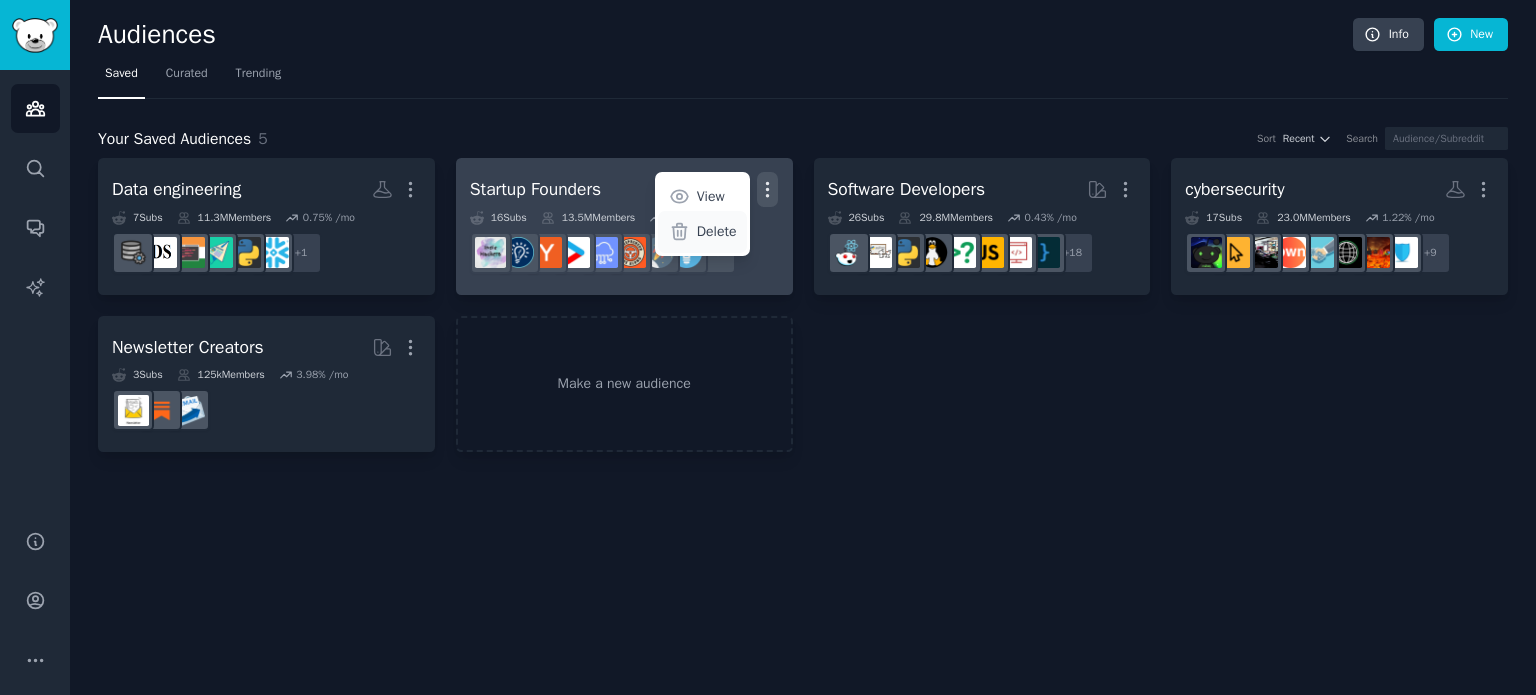 click on "Delete" at bounding box center (717, 231) 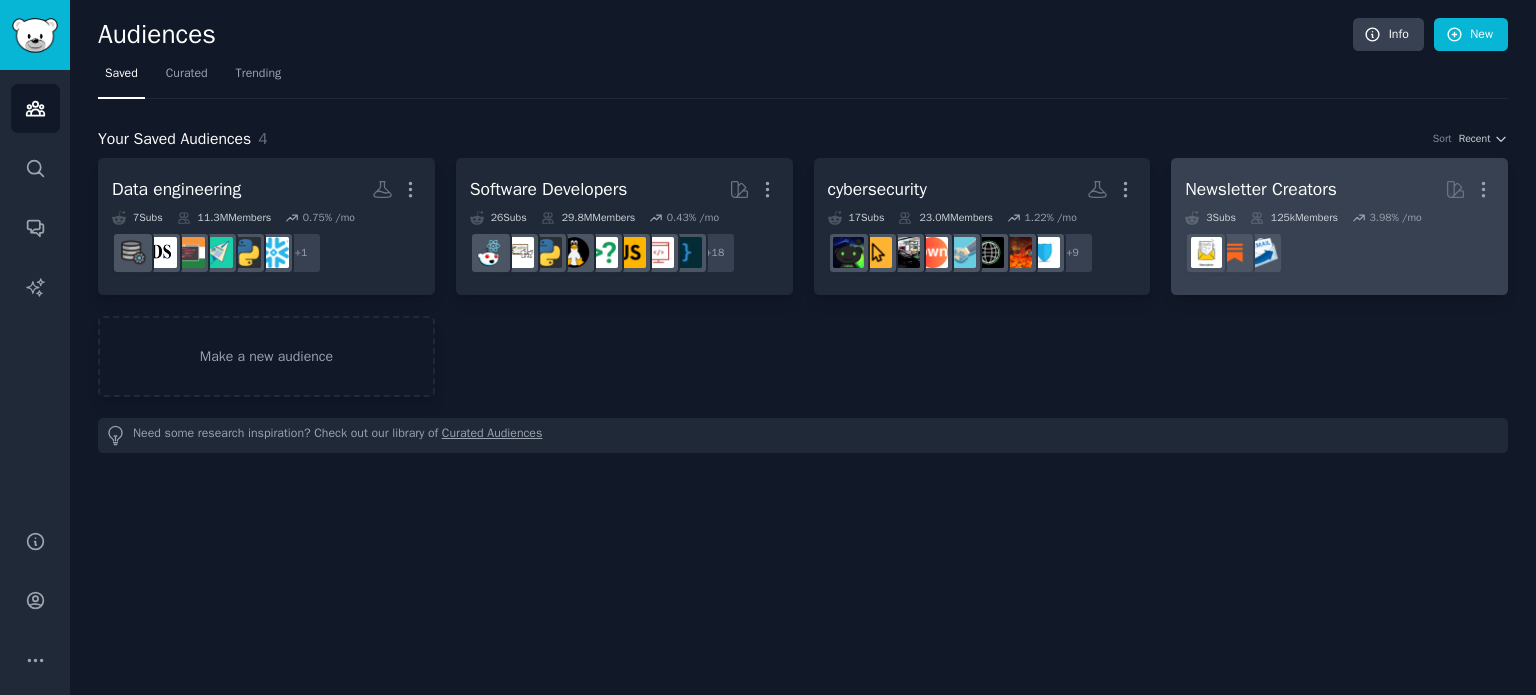 click on "Newsletter Creators" at bounding box center [1261, 189] 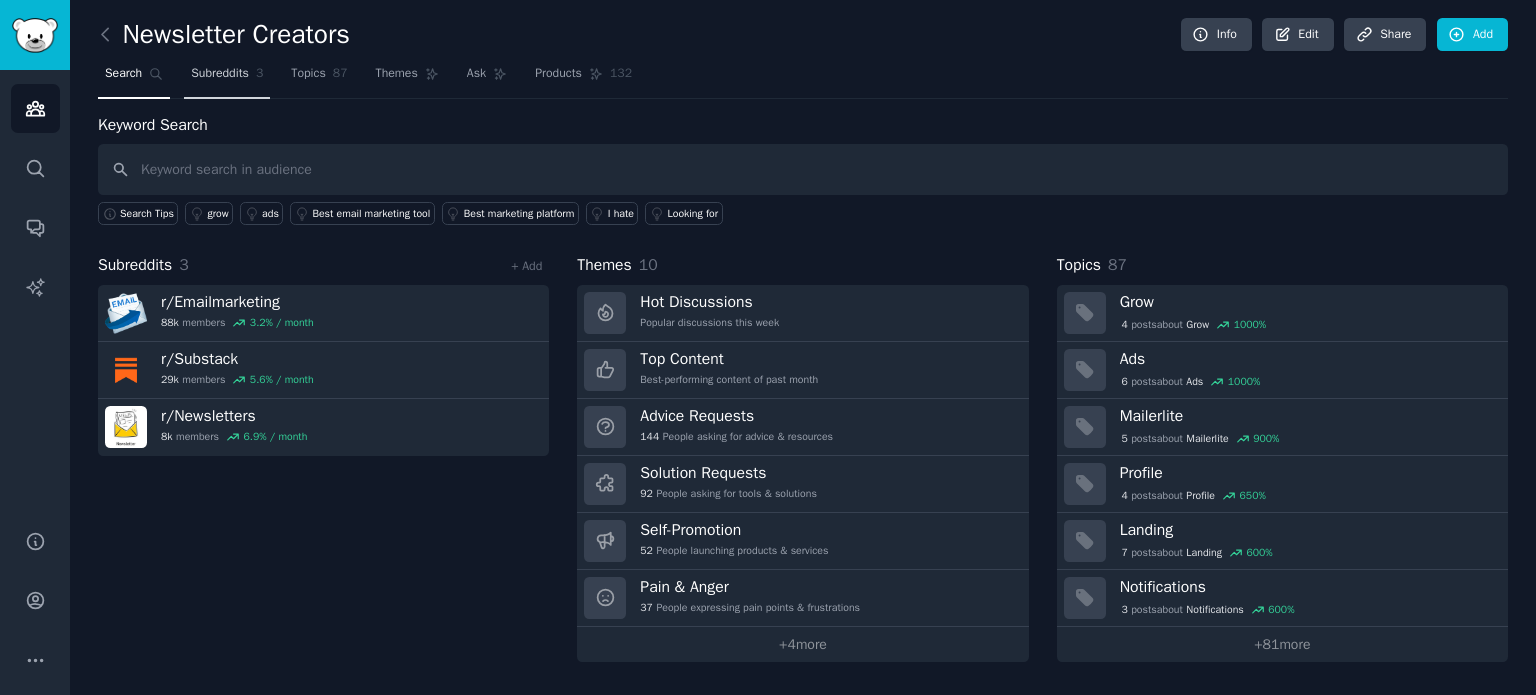drag, startPoint x: 204, startPoint y: 69, endPoint x: 232, endPoint y: 69, distance: 28 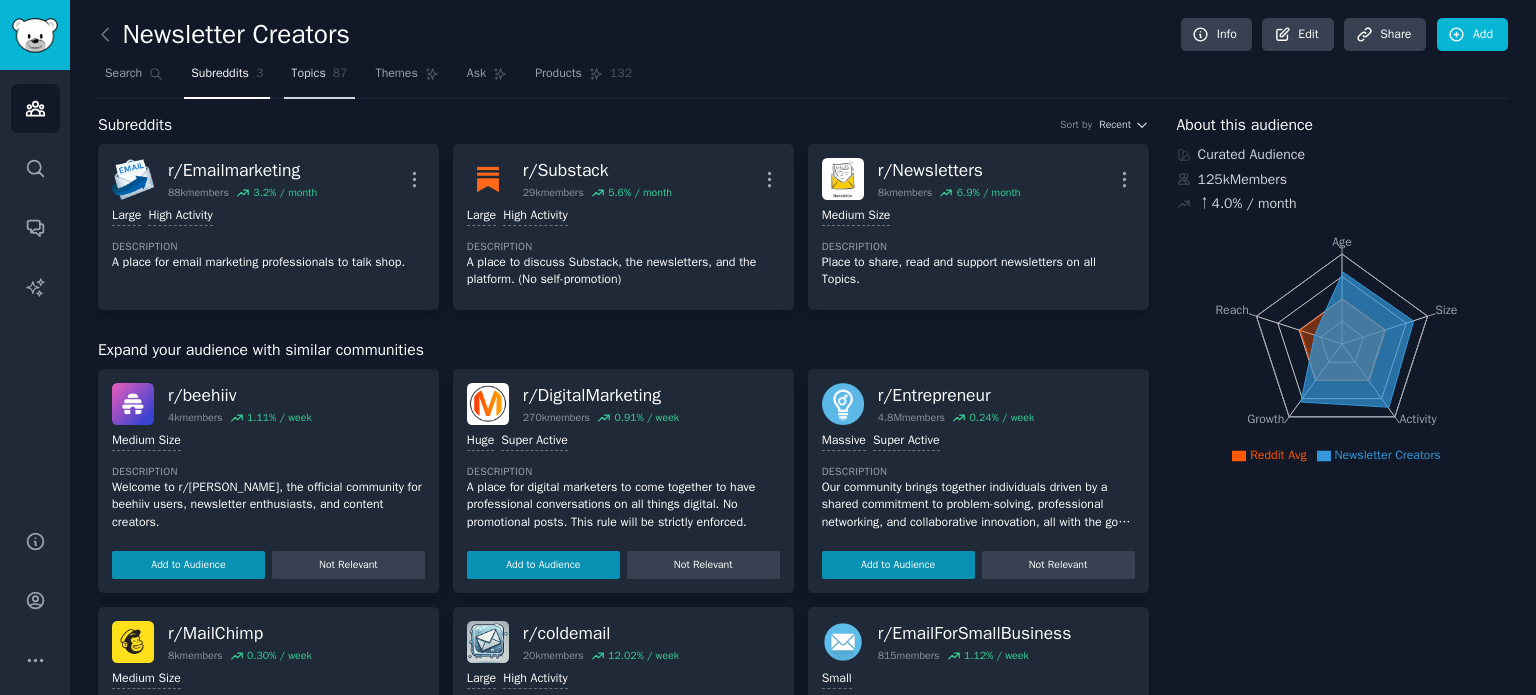 click on "87" 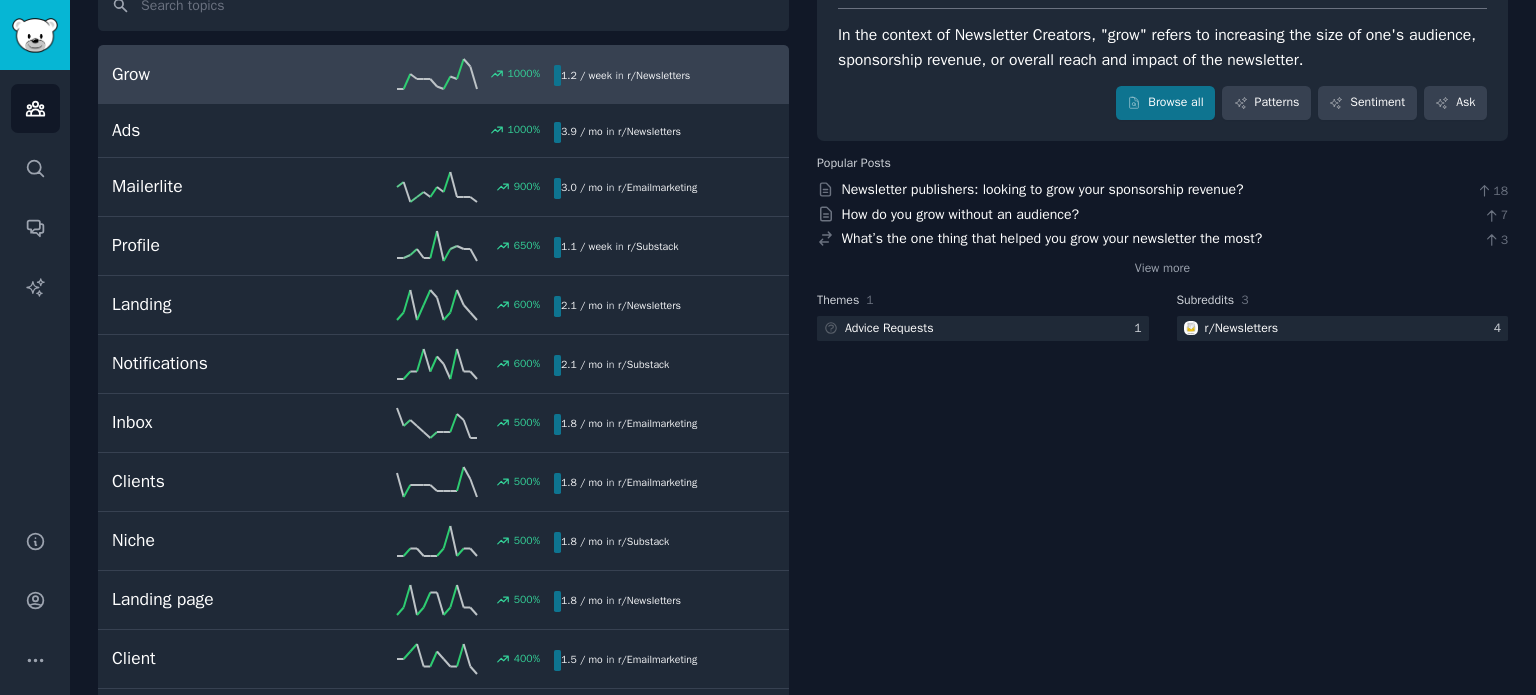 scroll, scrollTop: 0, scrollLeft: 0, axis: both 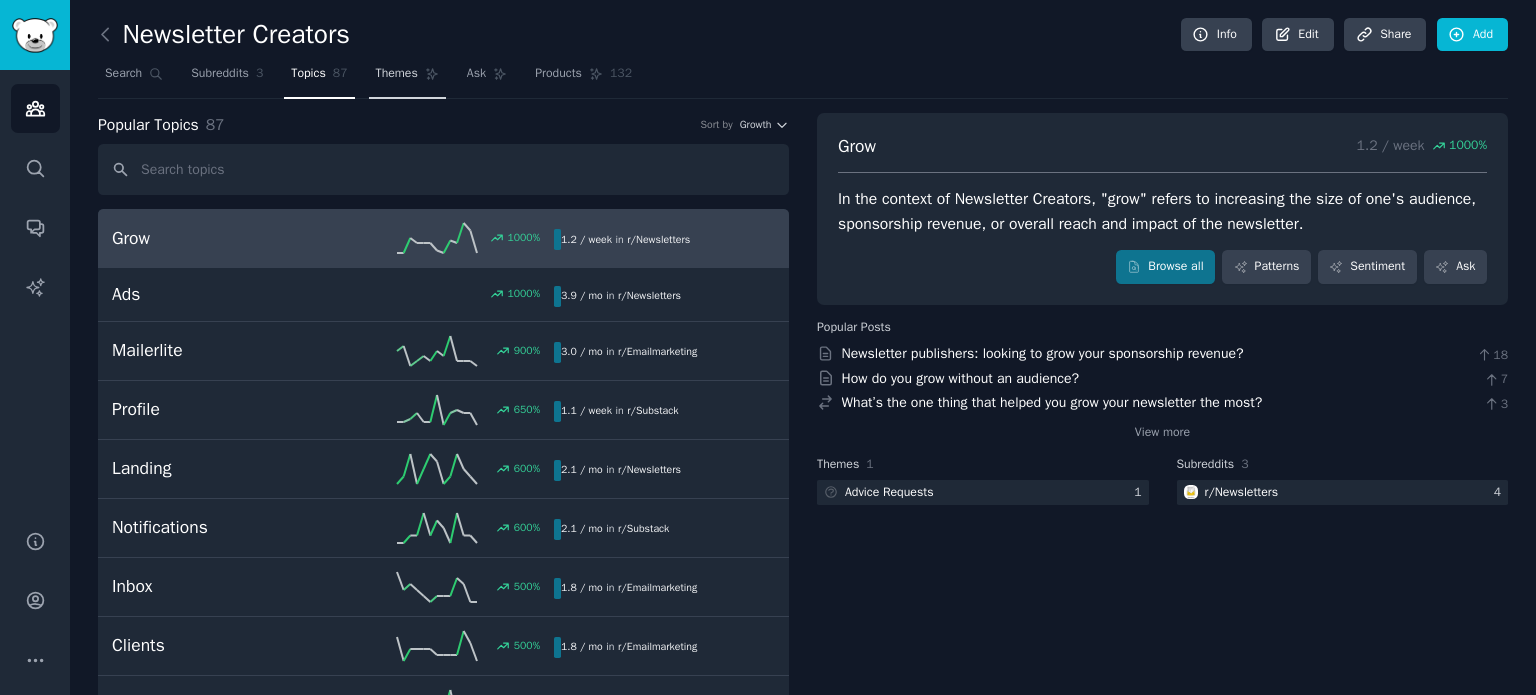 click on "Themes" at bounding box center [397, 74] 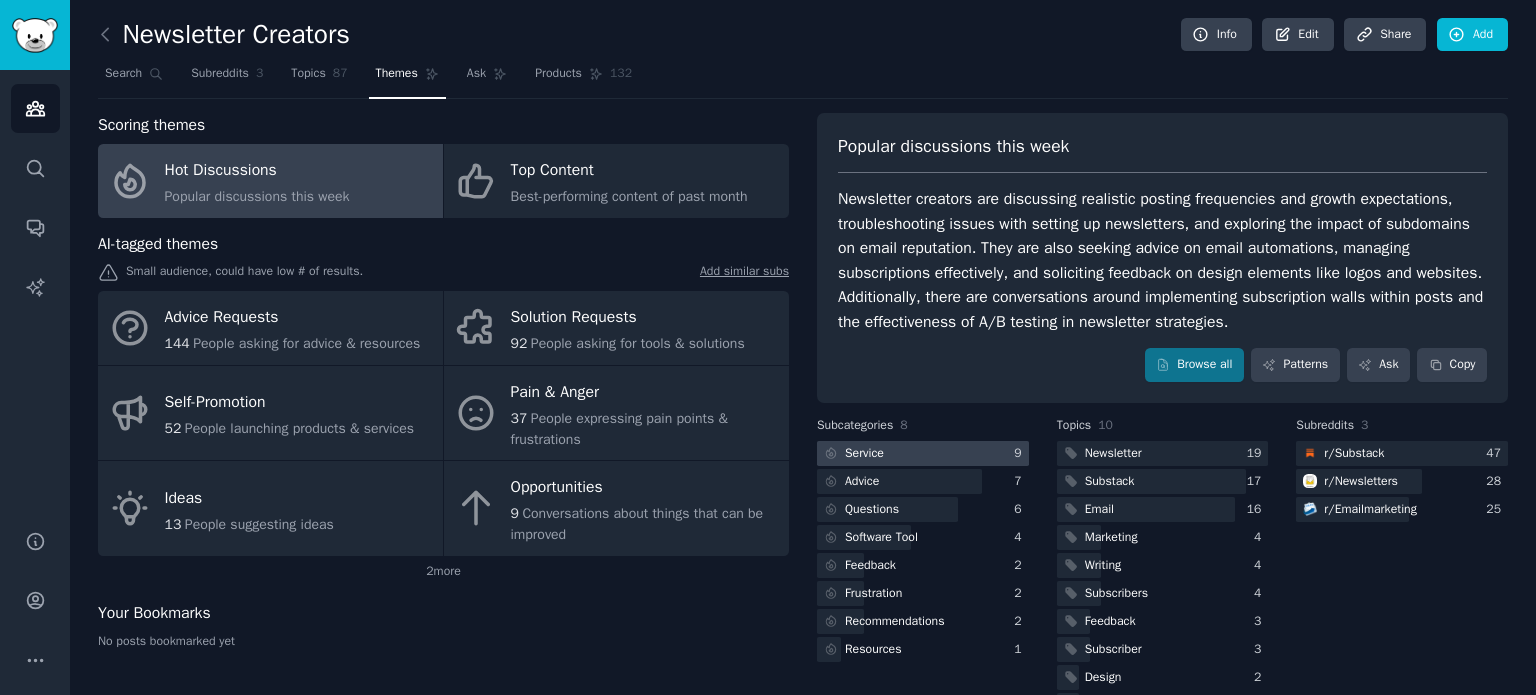 click on "Service" at bounding box center [852, 453] 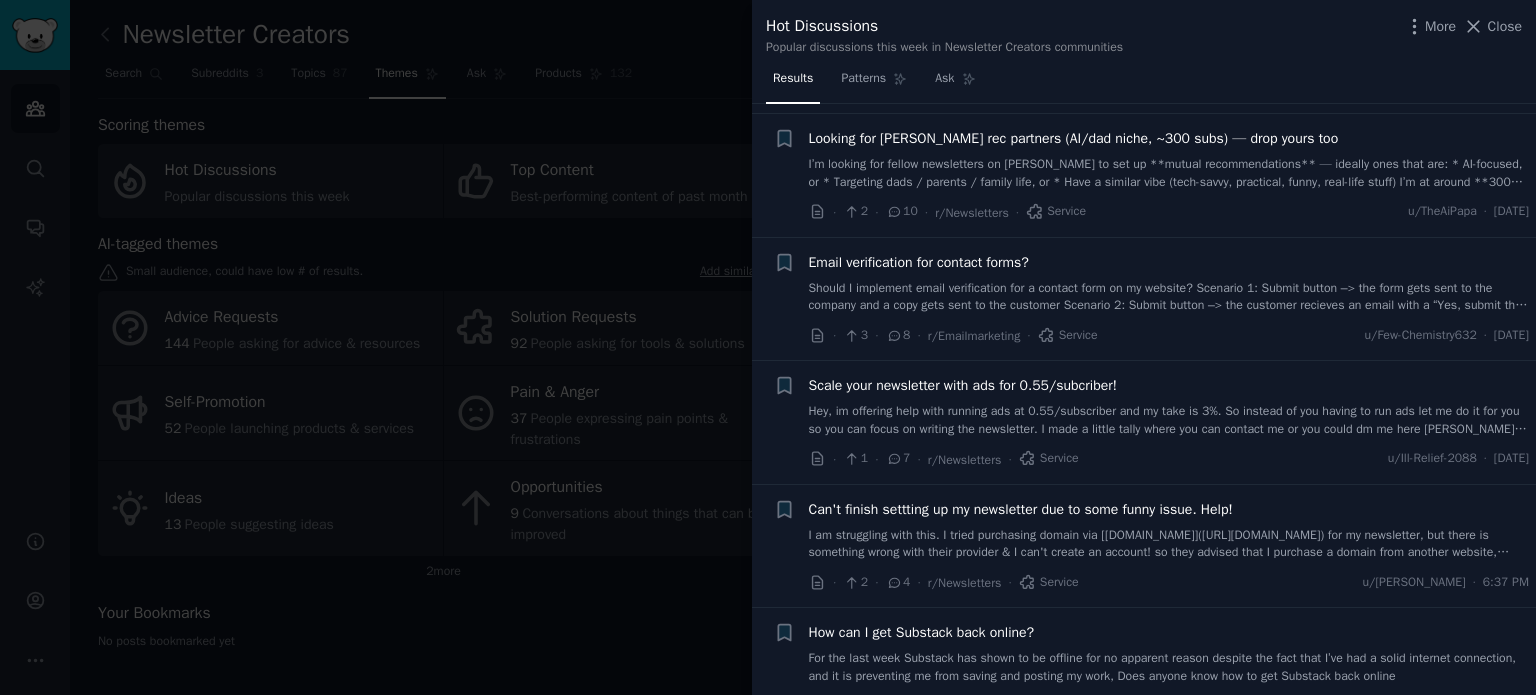 scroll, scrollTop: 548, scrollLeft: 0, axis: vertical 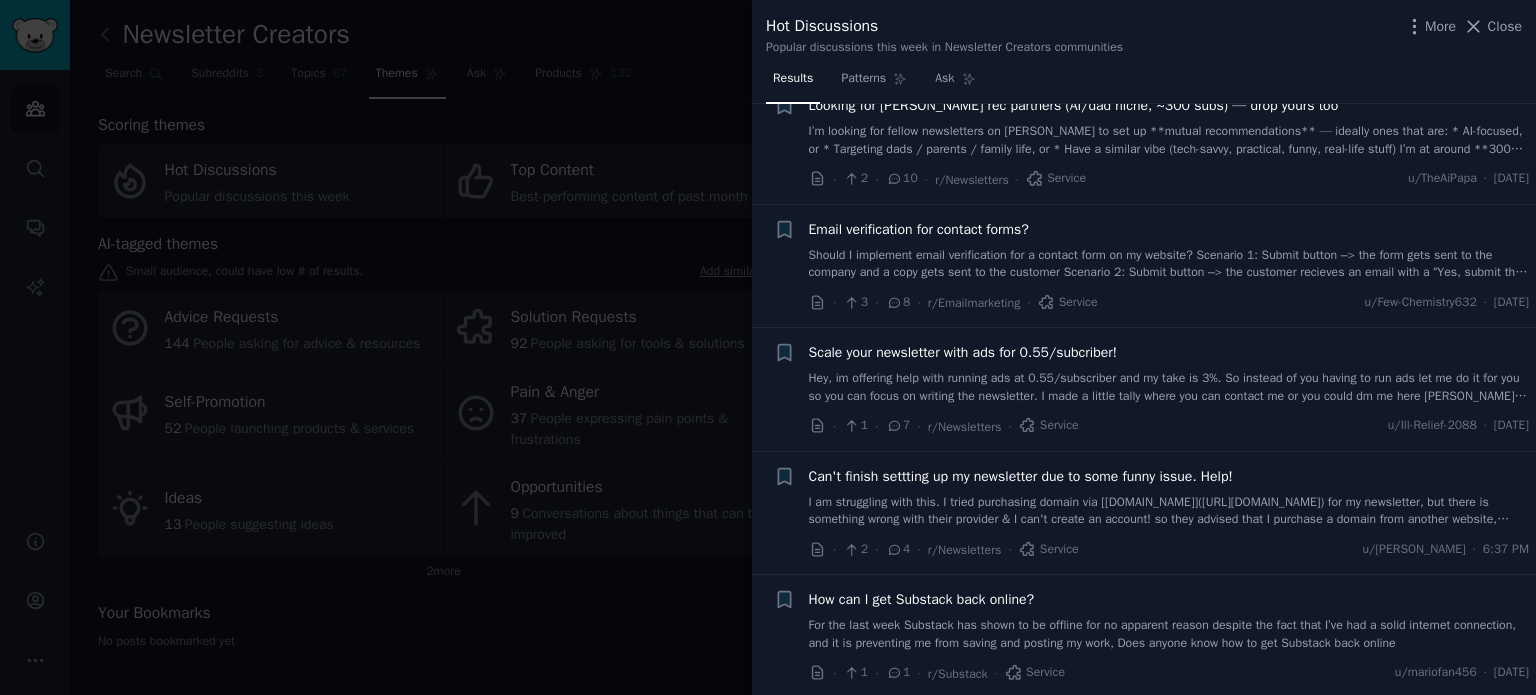 click at bounding box center (768, 347) 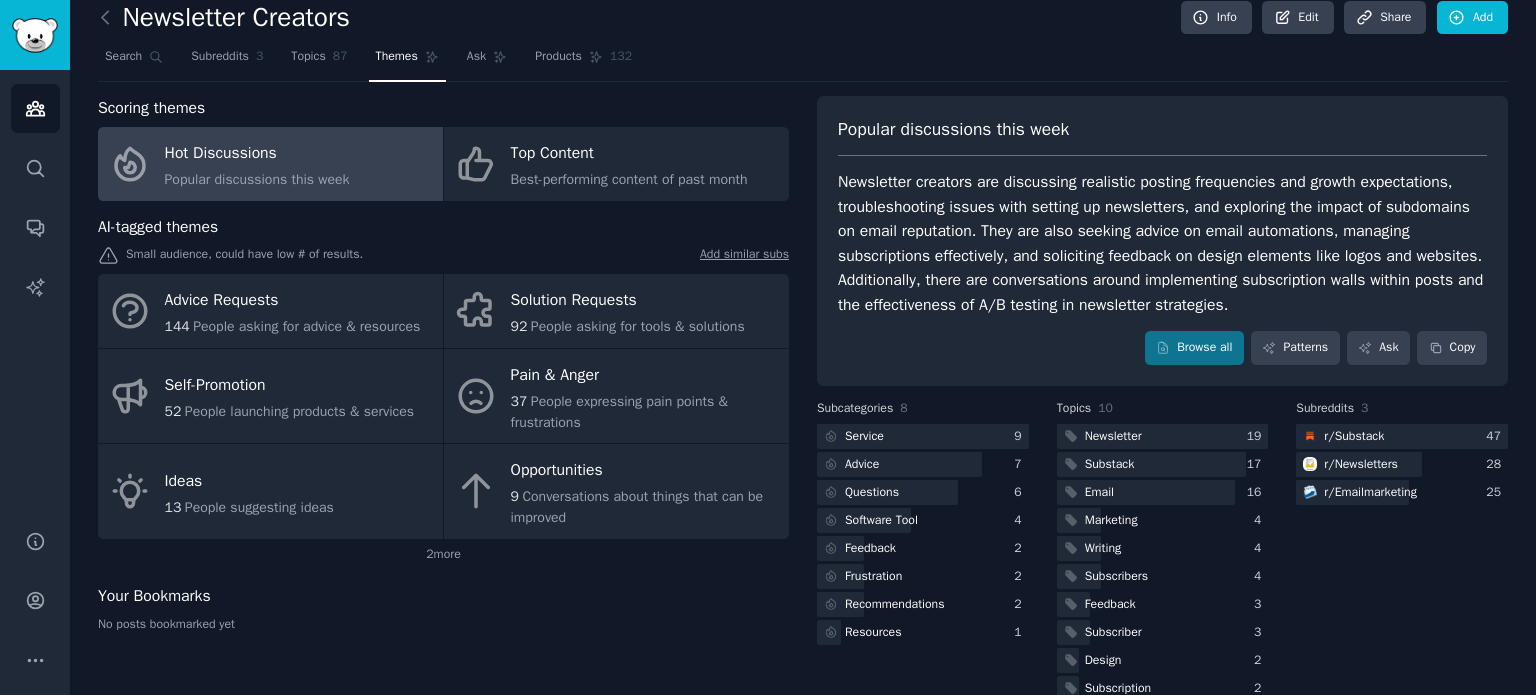 scroll, scrollTop: 0, scrollLeft: 0, axis: both 